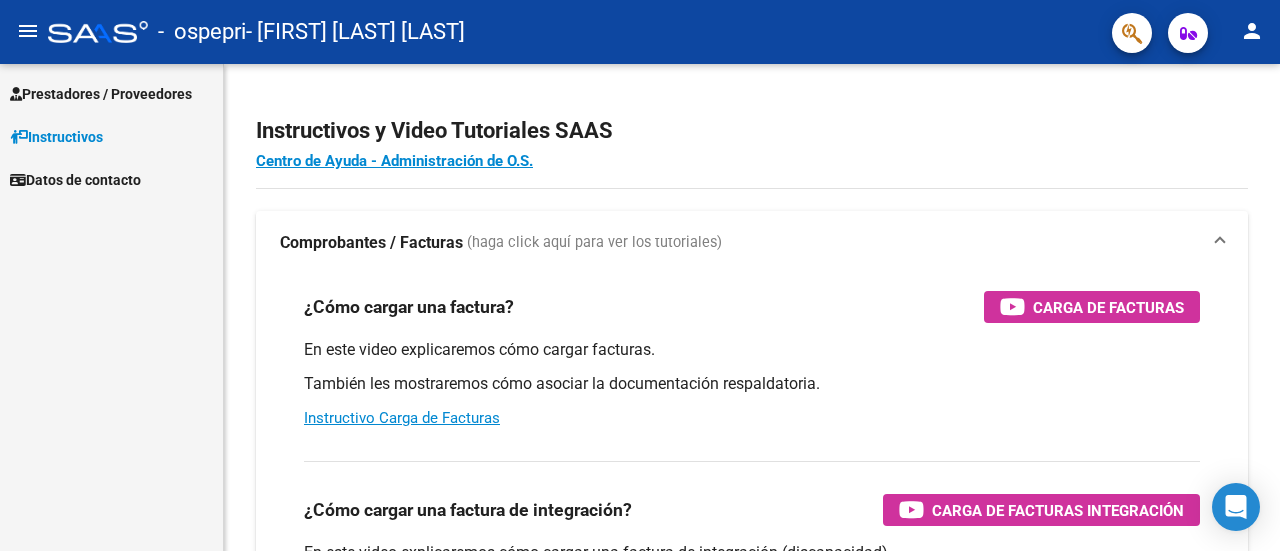 scroll, scrollTop: 0, scrollLeft: 0, axis: both 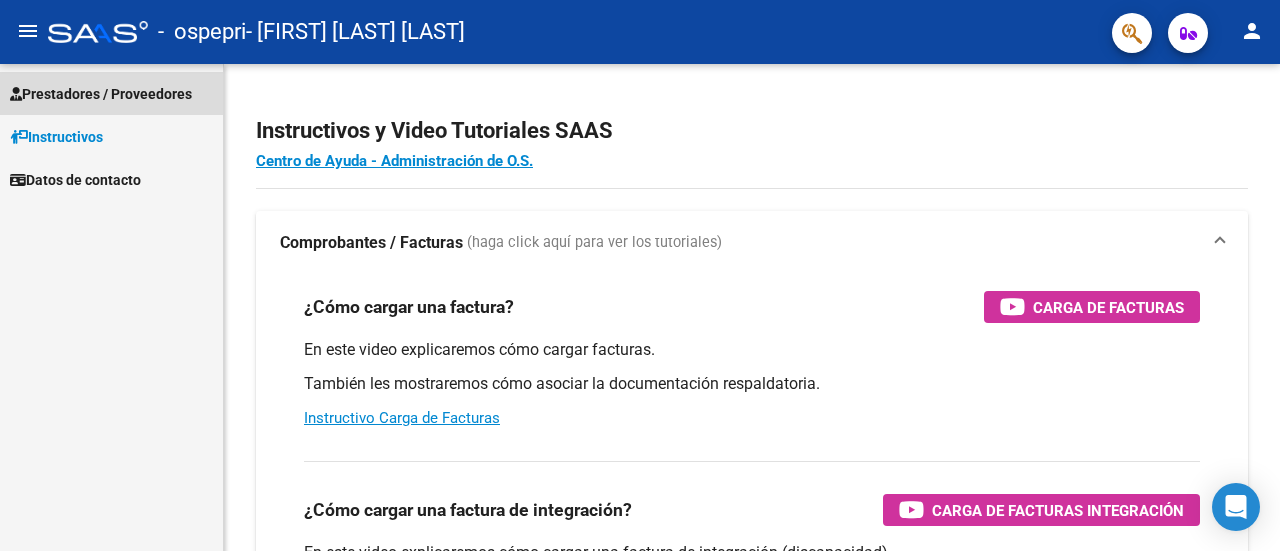 click on "Prestadores / Proveedores" at bounding box center [101, 94] 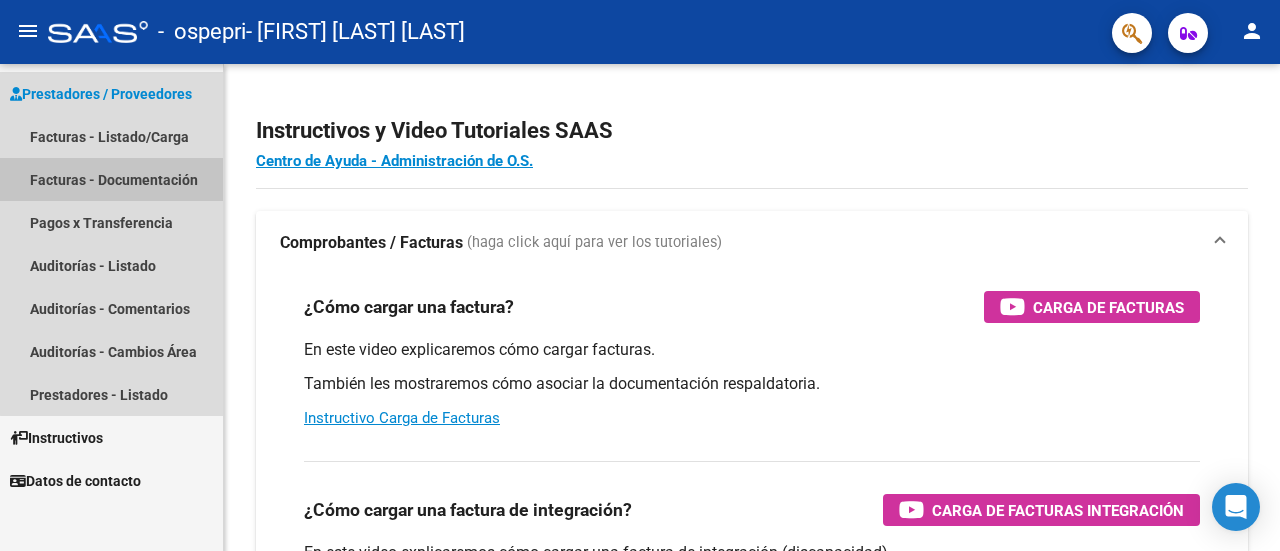 click on "Facturas - Documentación" at bounding box center [111, 179] 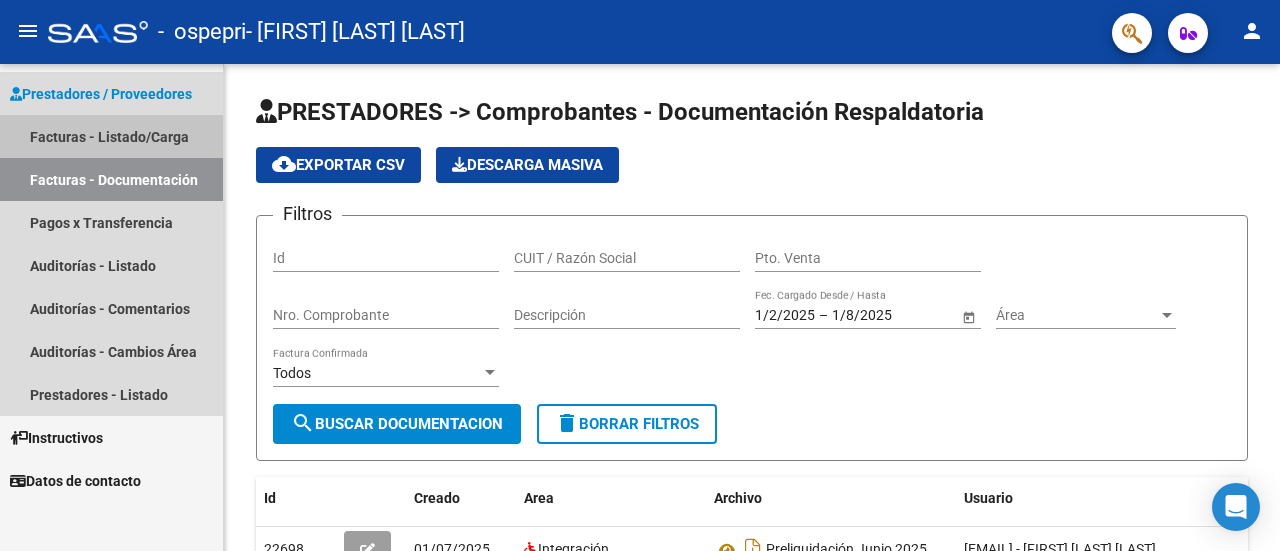 click on "Facturas - Listado/Carga" at bounding box center (111, 136) 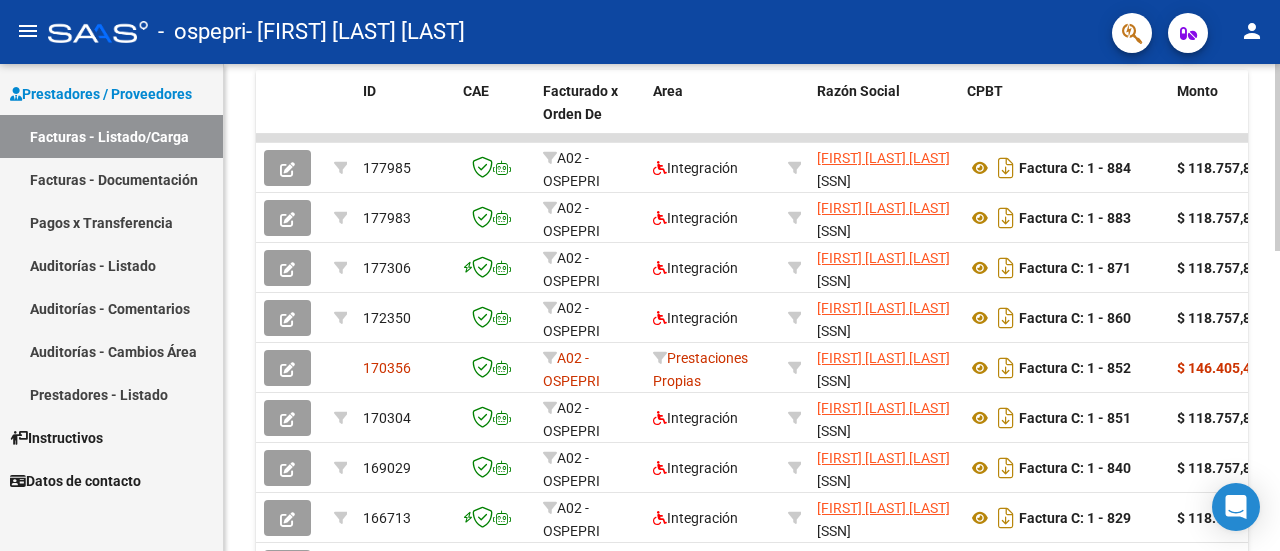 scroll, scrollTop: 561, scrollLeft: 0, axis: vertical 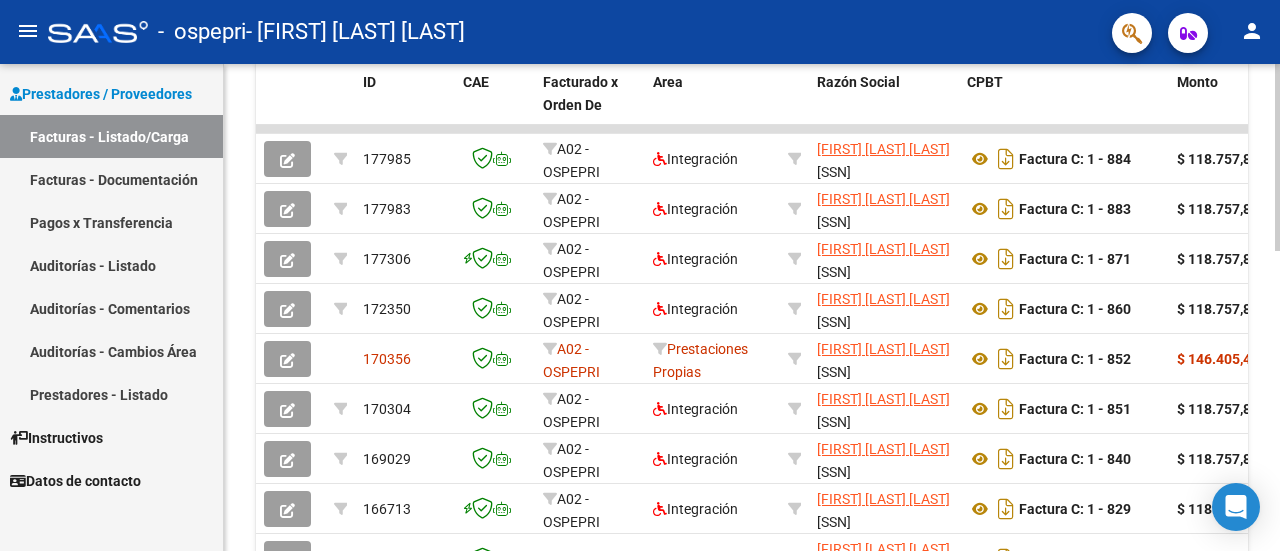 click 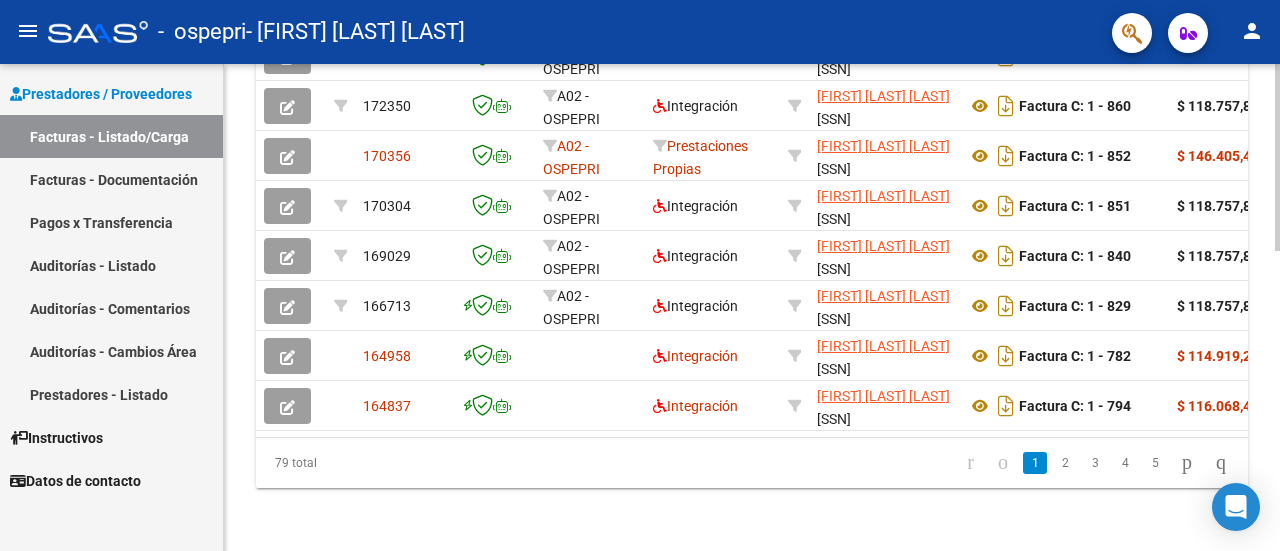 scroll, scrollTop: 778, scrollLeft: 0, axis: vertical 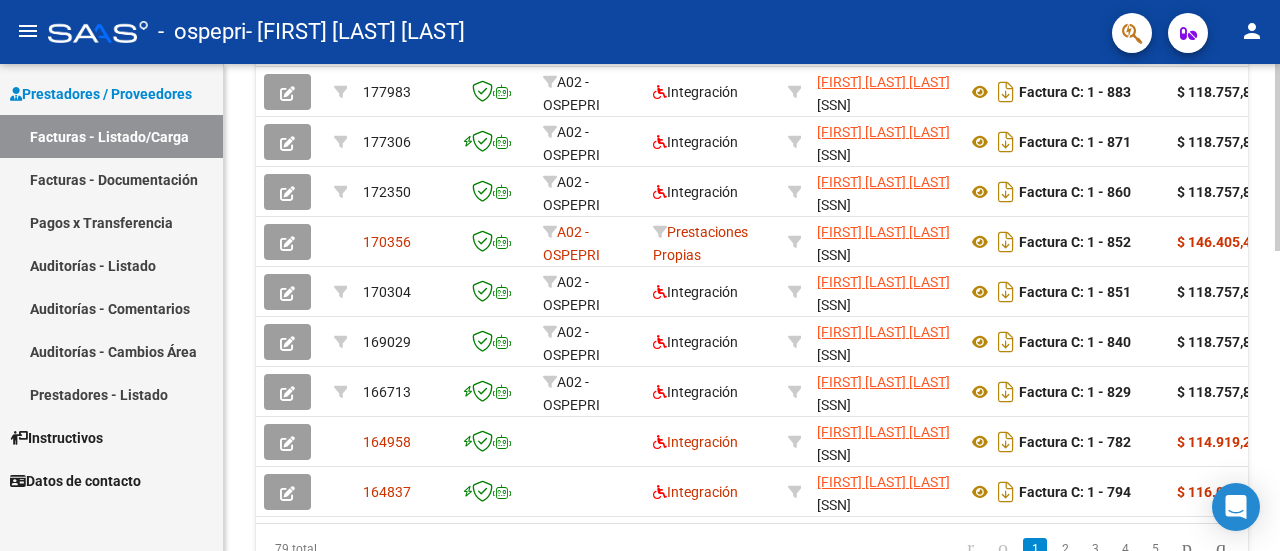 click on "Video tutorial   PRESTADORES -> Listado de CPBTs Emitidos por Prestadores / Proveedores (alt+q)   Cargar Comprobante
cloud_download  CSV  cloud_download  EXCEL  cloud_download  Estandar   Descarga Masiva
Filtros Id Area Area Todos Confirmado   Mostrar totalizadores   FILTROS DEL COMPROBANTE  Comprobante Tipo Comprobante Tipo Start date – End date Fec. Comprobante Desde / Hasta Días Emisión Desde(cant. días) Días Emisión Hasta(cant. días) CUIT / Razón Social Pto. Venta Nro. Comprobante Código SSS CAE Válido CAE Válido Todos Cargado Módulo Hosp. Todos Tiene facturacion Apócrifa Hospital Refes  FILTROS DE INTEGRACION  Período De Prestación Campos del Archivo de Rendición Devuelto x SSS (dr_envio) Todos Rendido x SSS (dr_envio) Tipo de Registro Tipo de Registro Período Presentación Período Presentación Campos del Legajo Asociado (preaprobación) Afiliado Legajo (cuil/nombre) Todos Solo facturas preaprobadas  MAS FILTROS  Todos Con Doc. Respaldatoria Todos Con Trazabilidad Todos – –" 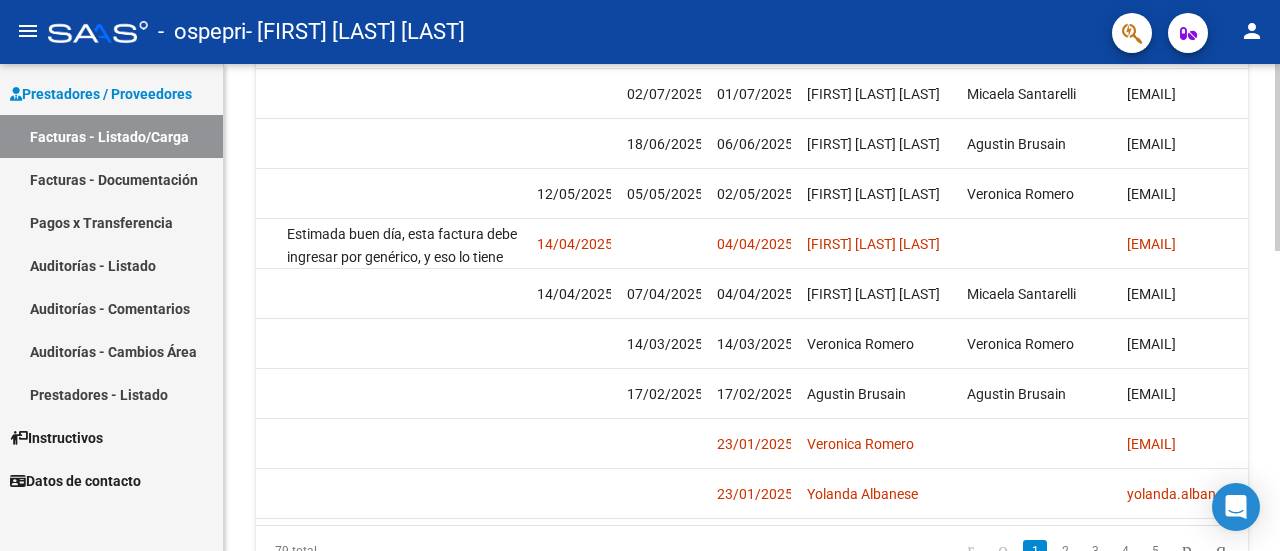 scroll, scrollTop: 0, scrollLeft: 3224, axis: horizontal 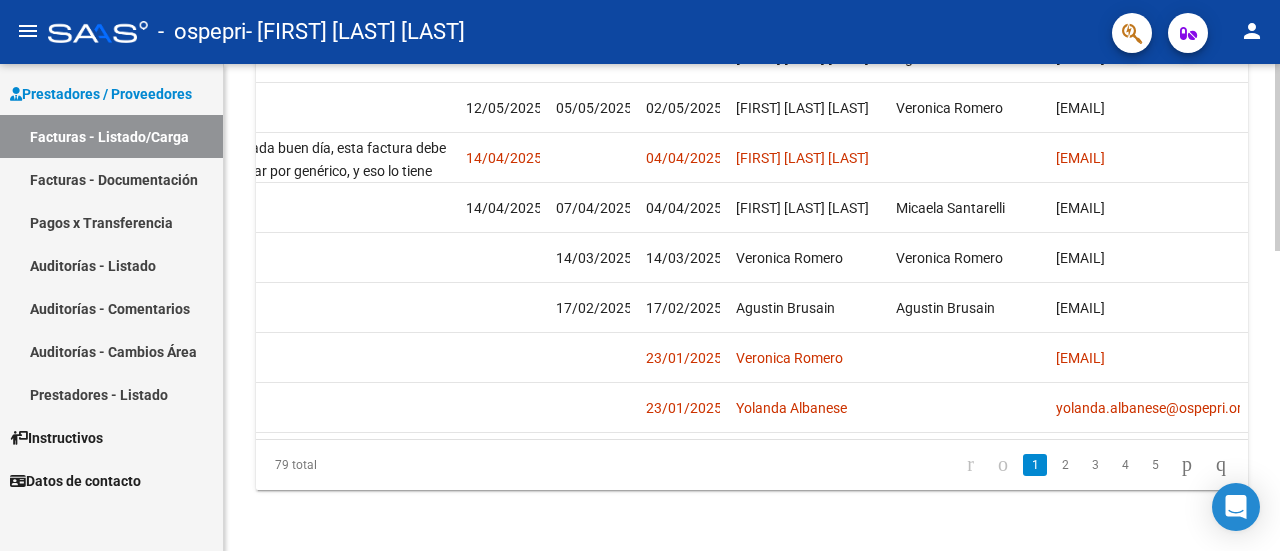 click 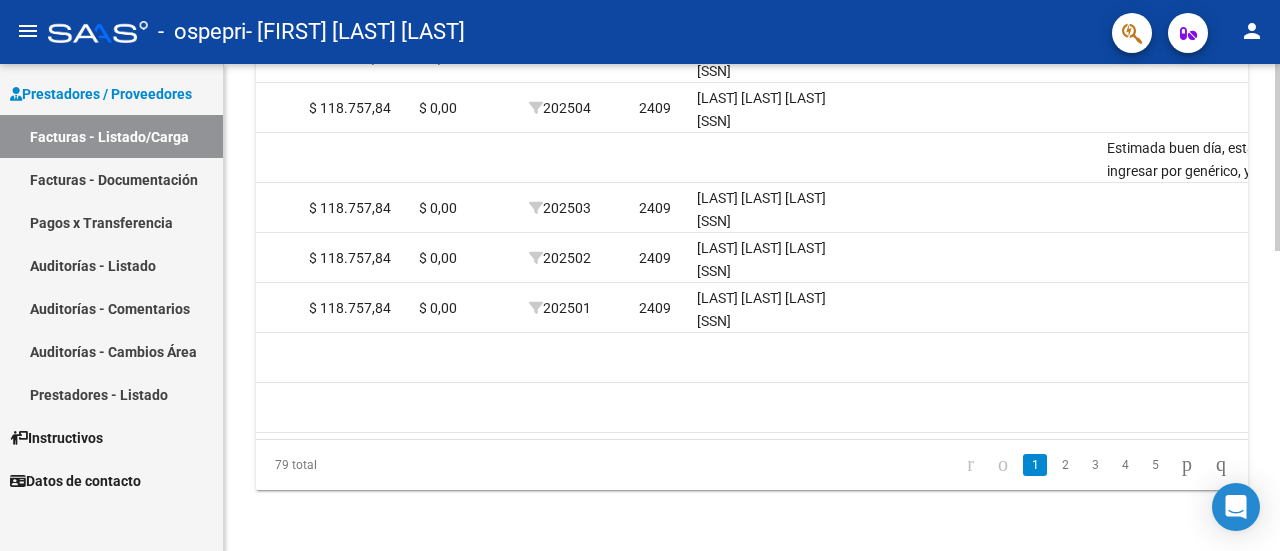 scroll, scrollTop: 0, scrollLeft: 2280, axis: horizontal 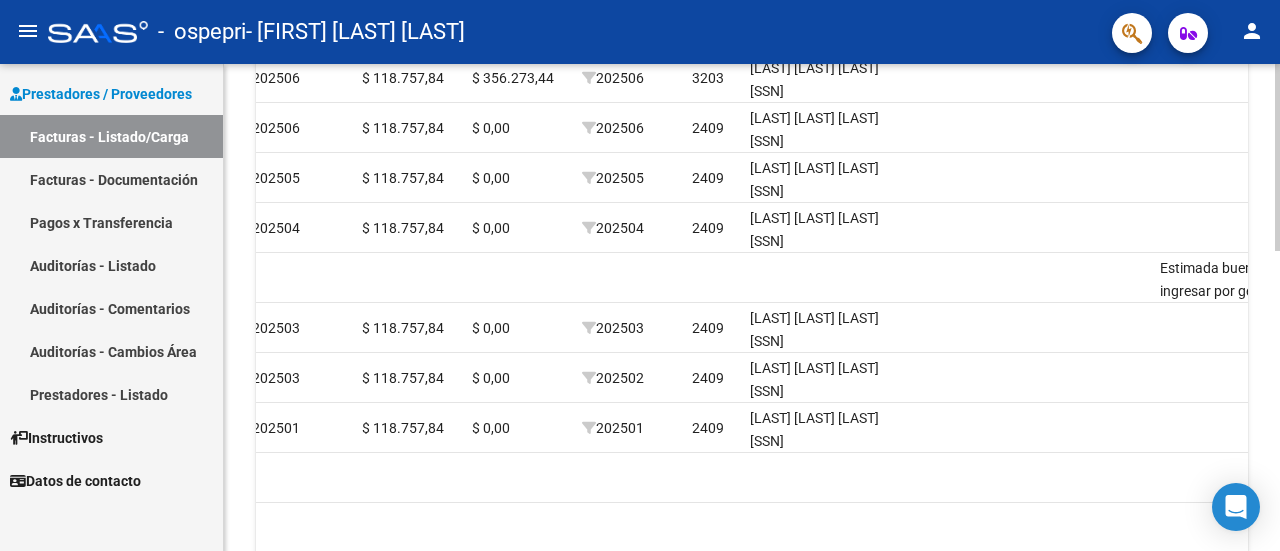 click 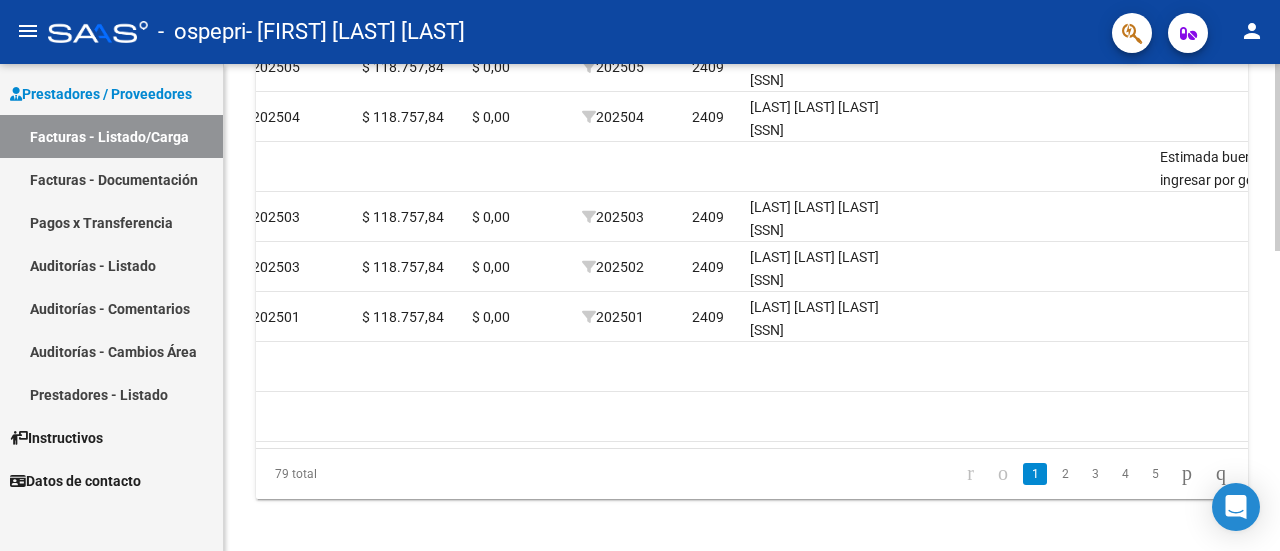 scroll, scrollTop: 754, scrollLeft: 0, axis: vertical 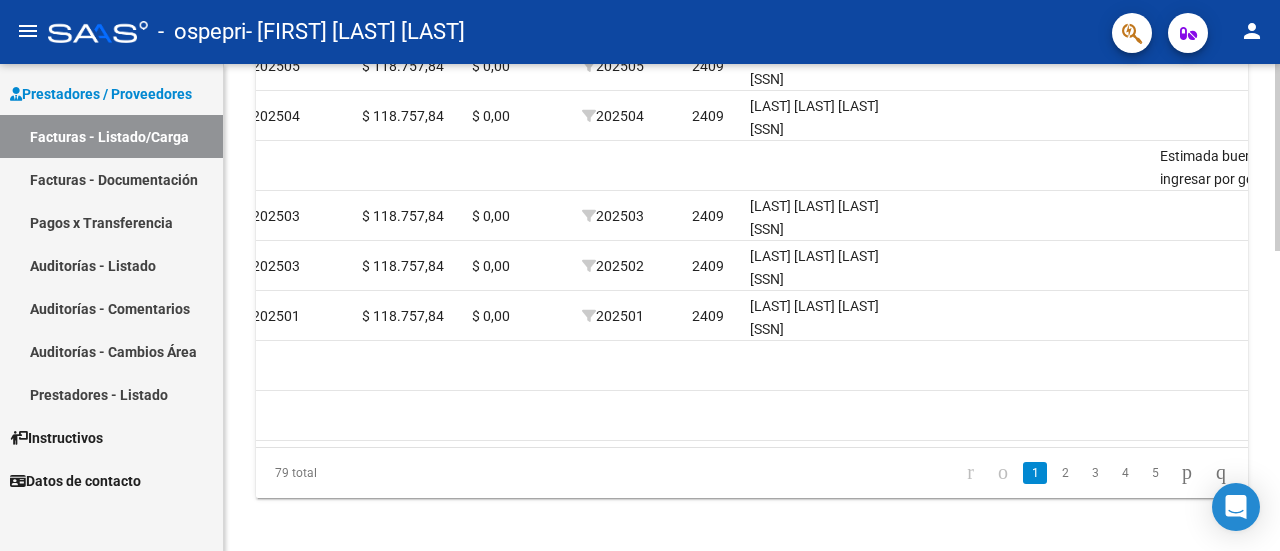 click 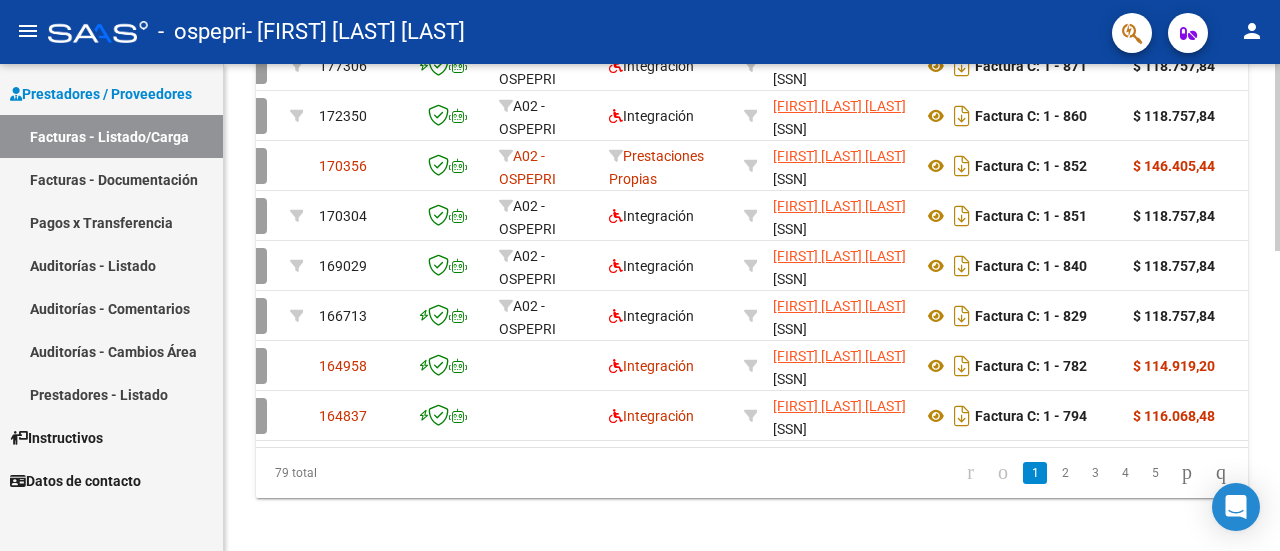 scroll, scrollTop: 0, scrollLeft: 0, axis: both 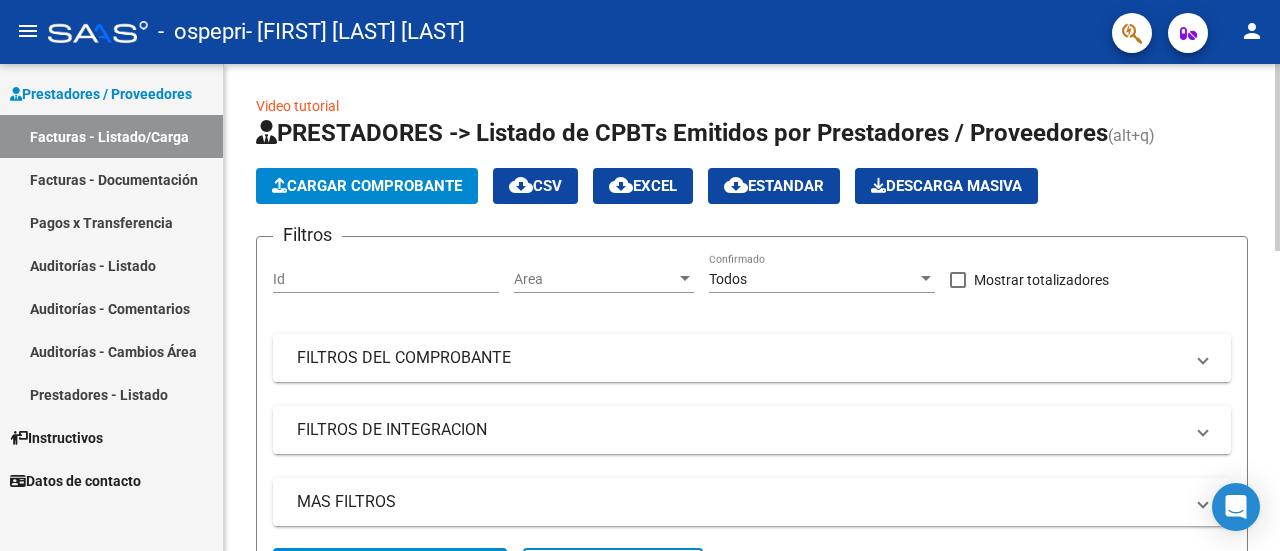 click 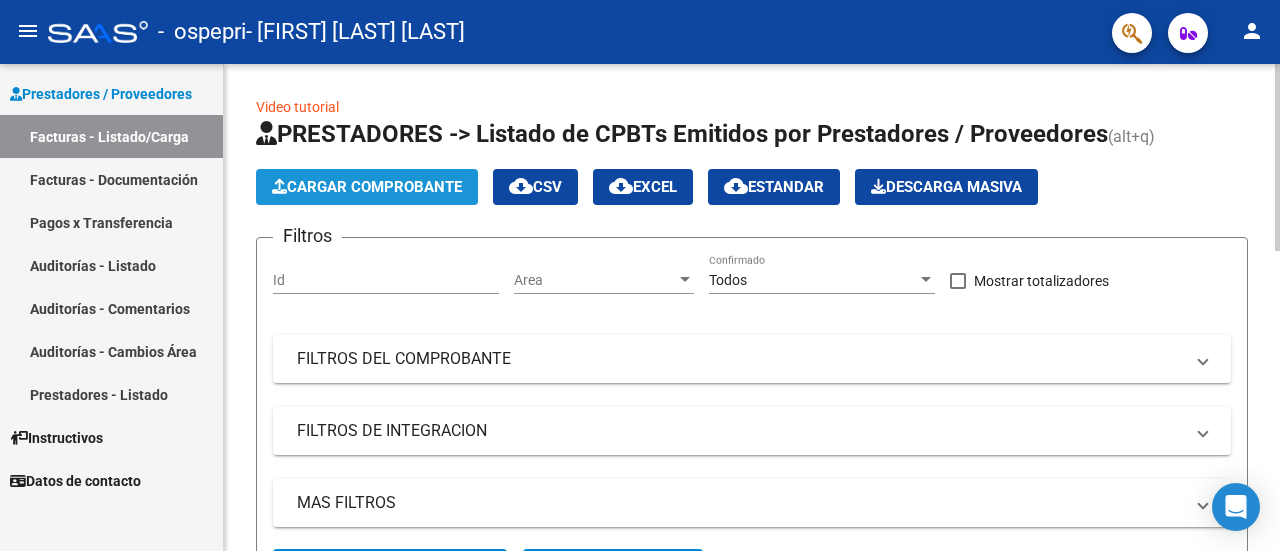 click on "Cargar Comprobante" 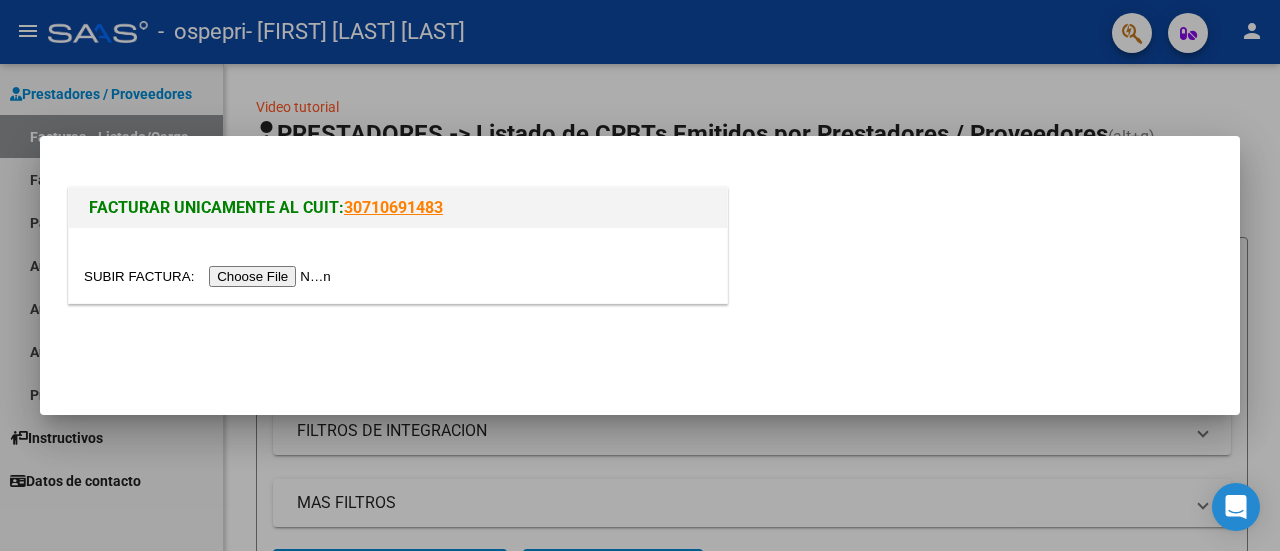 click at bounding box center [210, 276] 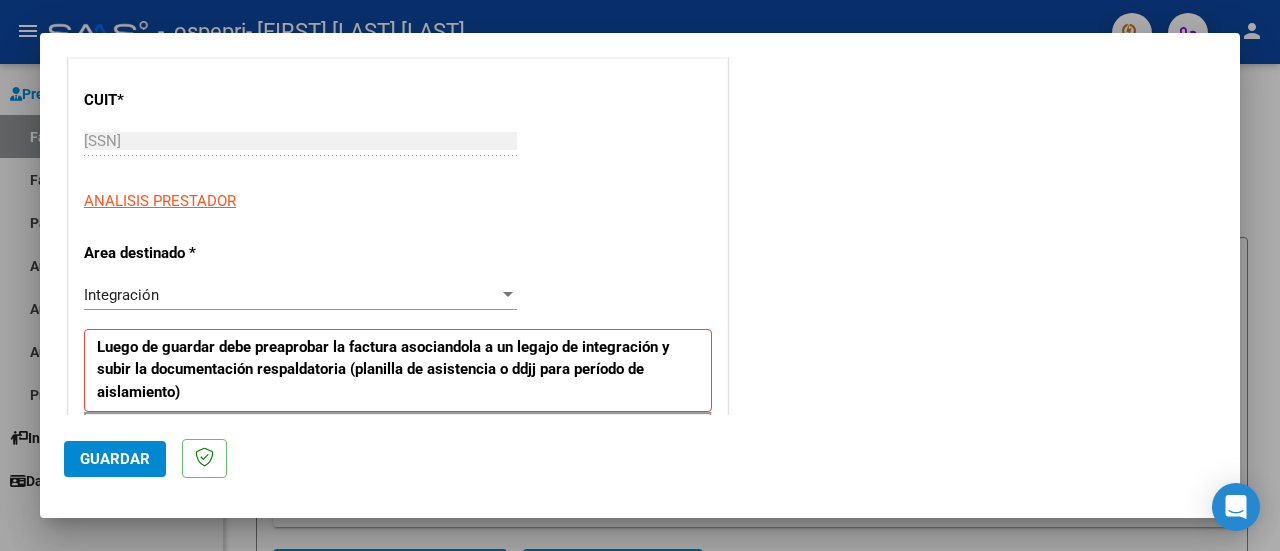 scroll, scrollTop: 252, scrollLeft: 0, axis: vertical 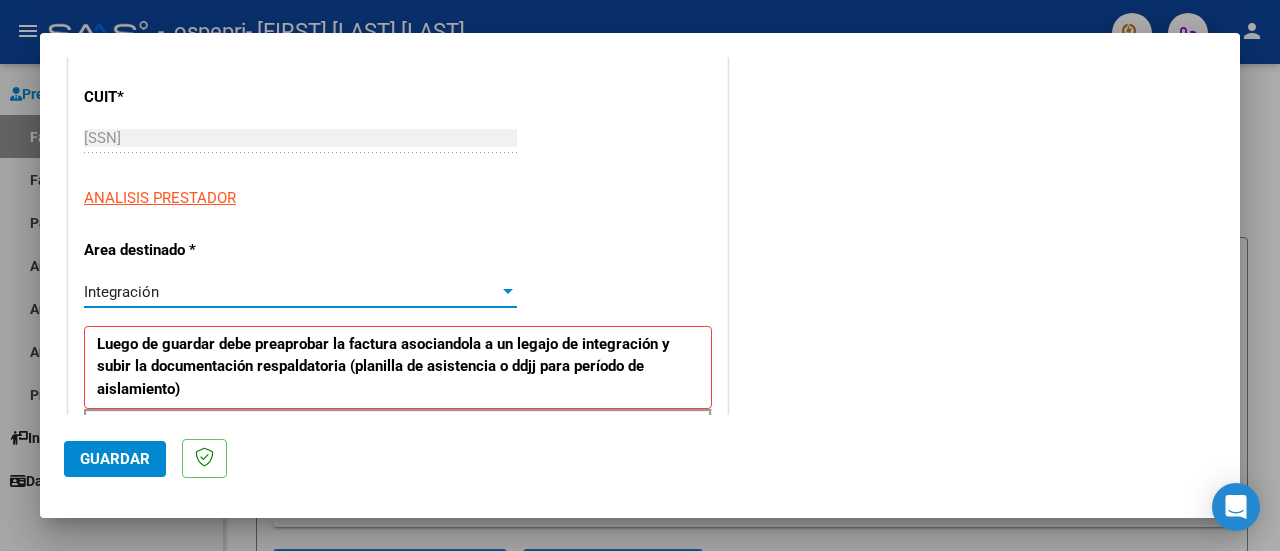 click on "Integración" at bounding box center [291, 292] 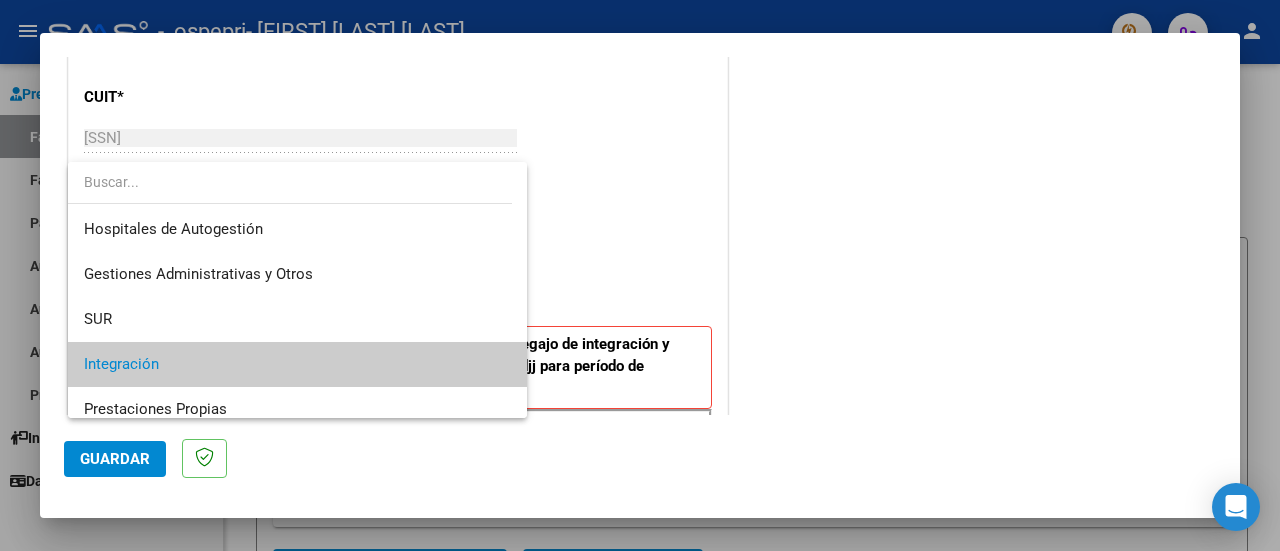 scroll, scrollTop: 74, scrollLeft: 0, axis: vertical 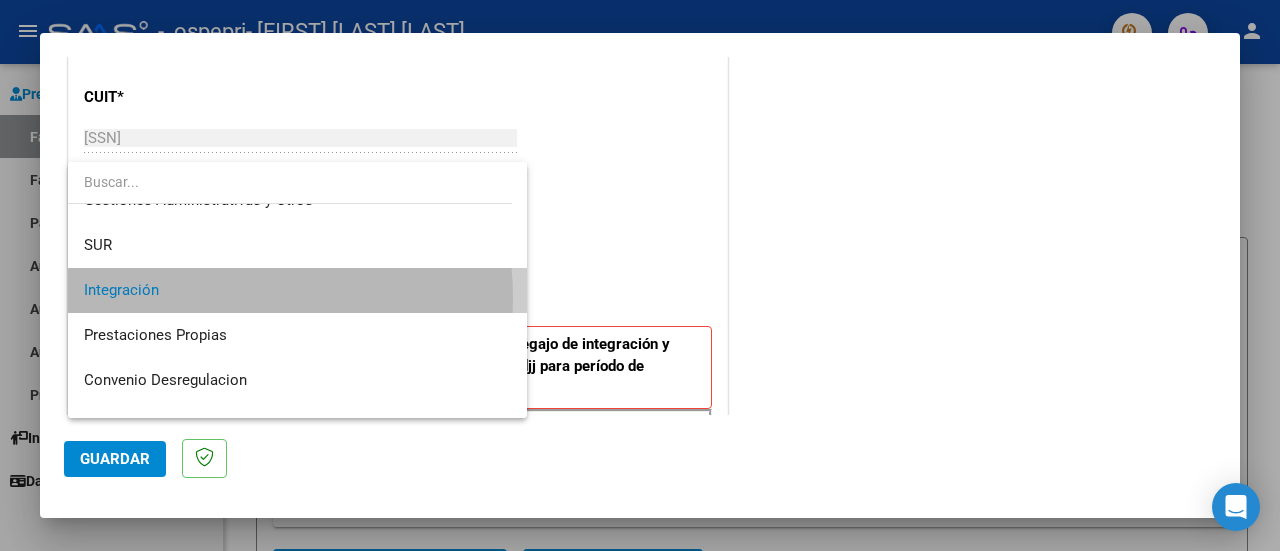 click on "Integración" at bounding box center [298, 290] 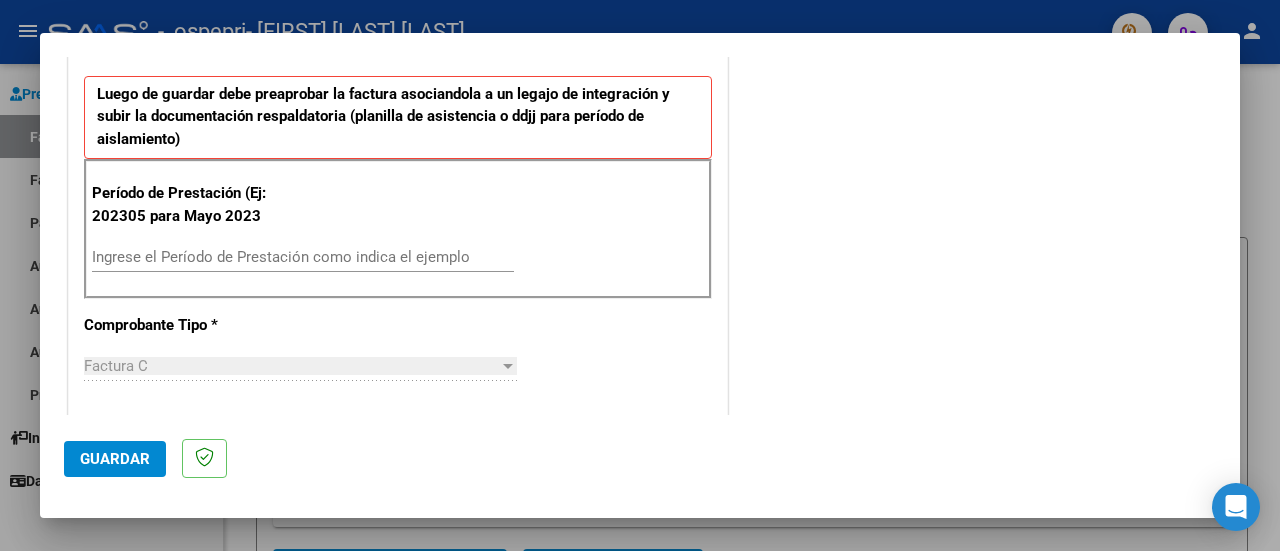 scroll, scrollTop: 513, scrollLeft: 0, axis: vertical 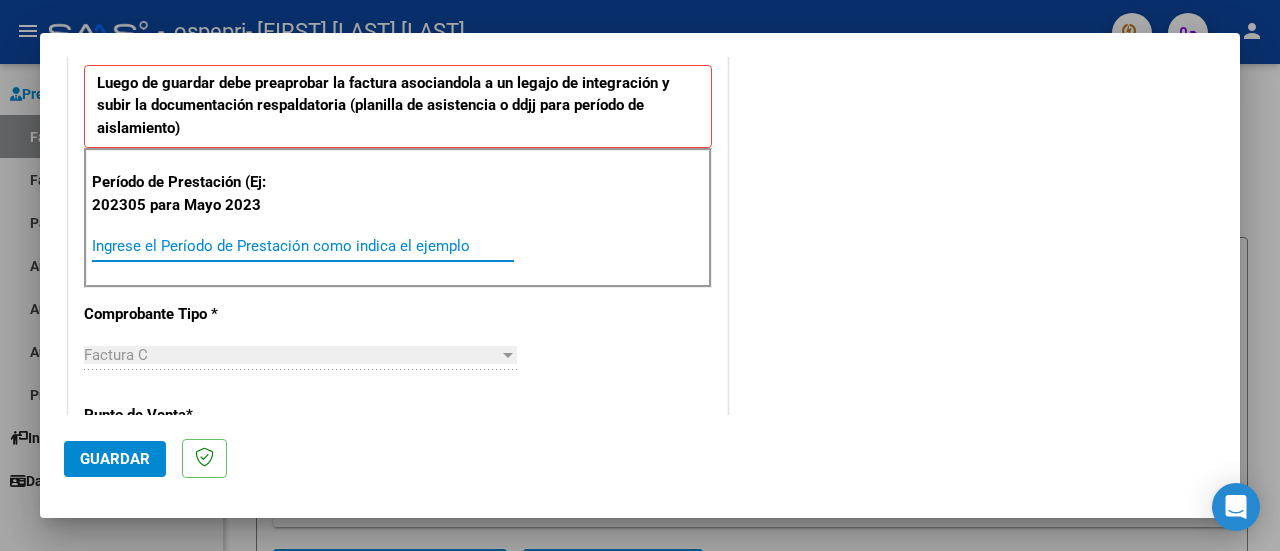 click on "Ingrese el Período de Prestación como indica el ejemplo" at bounding box center (303, 246) 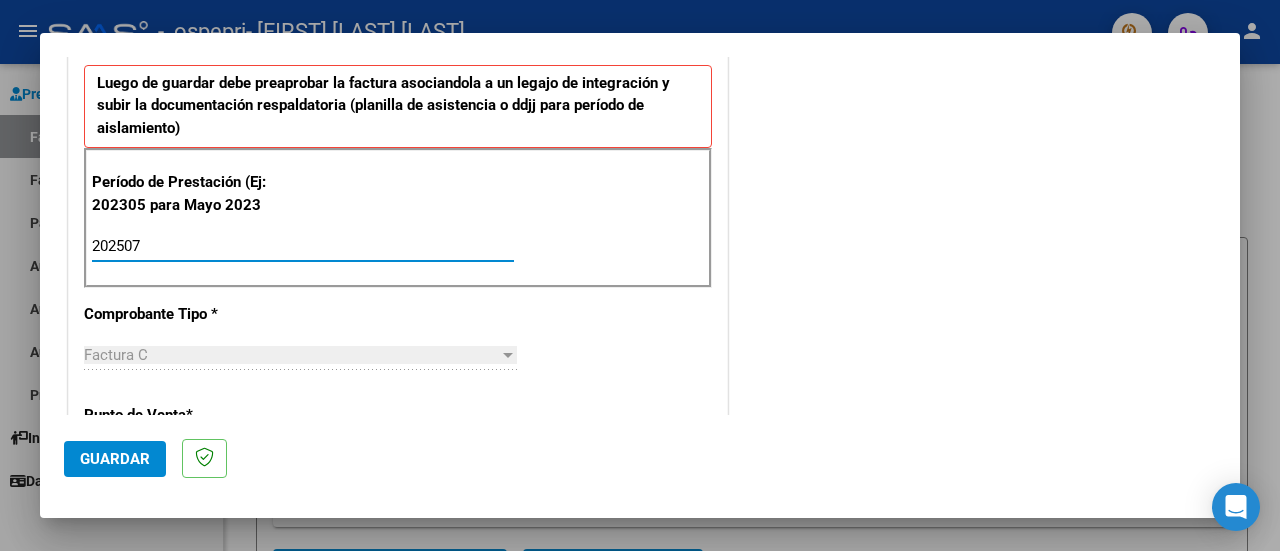 type on "202507" 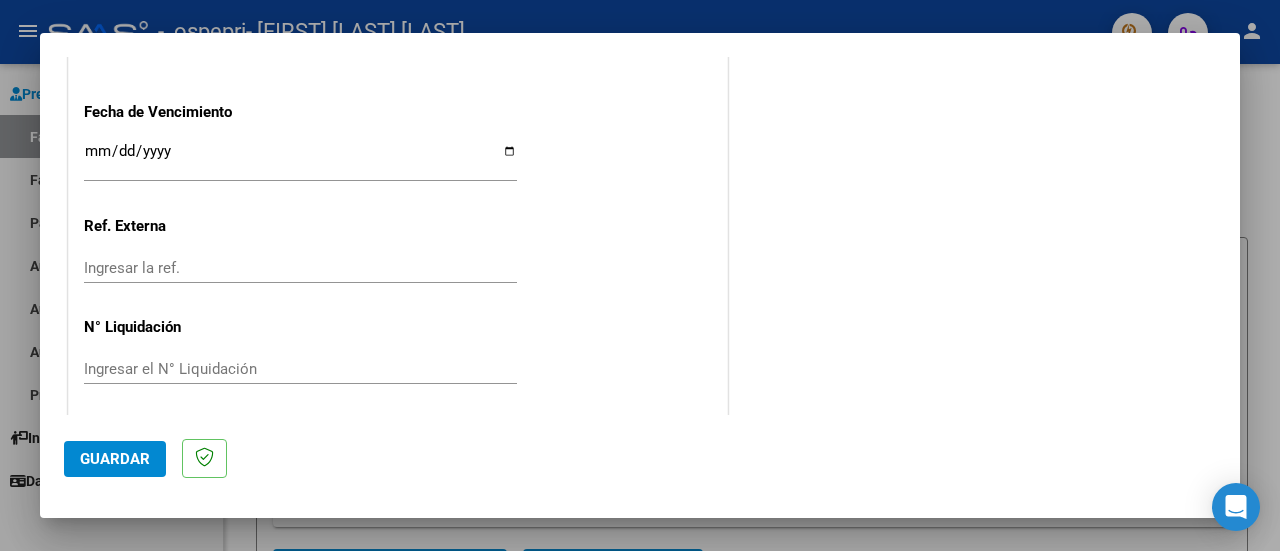 scroll, scrollTop: 1404, scrollLeft: 0, axis: vertical 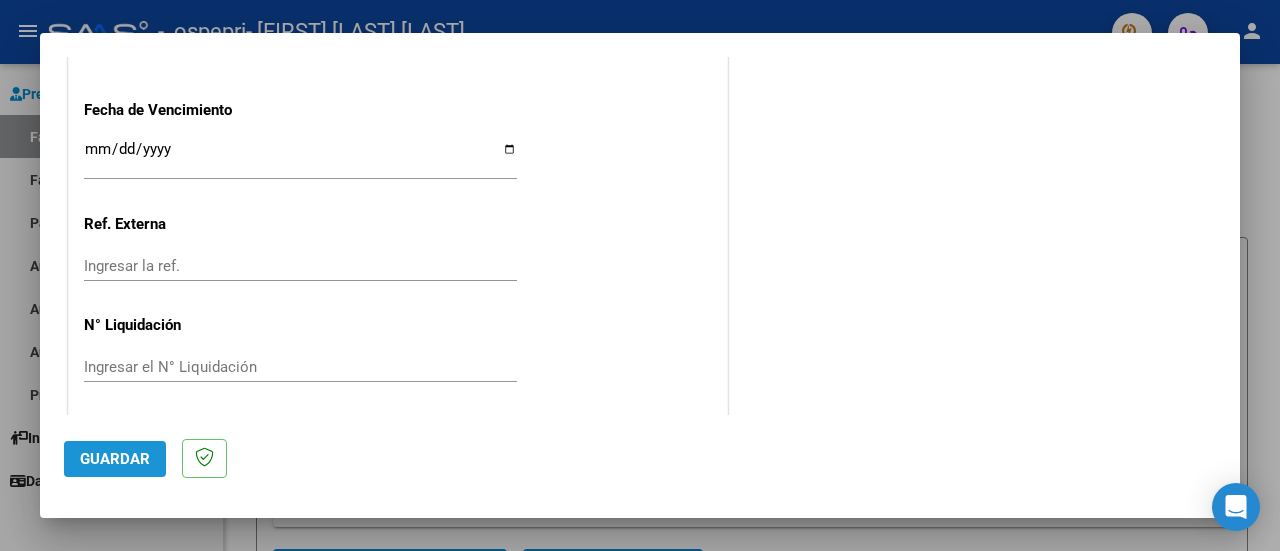 click on "Guardar" 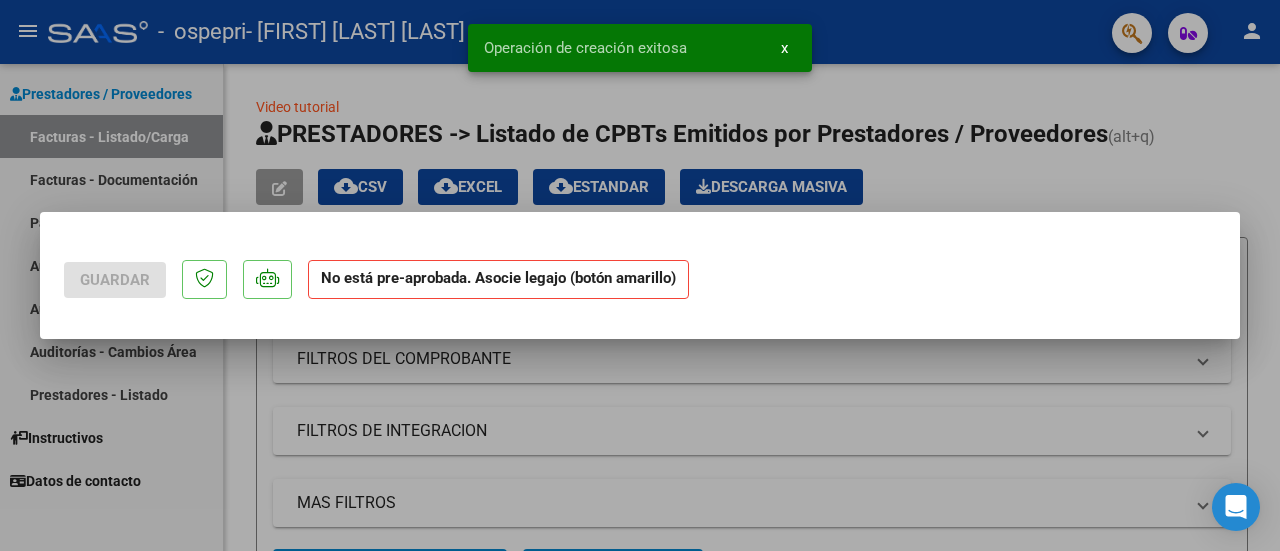 scroll, scrollTop: 0, scrollLeft: 0, axis: both 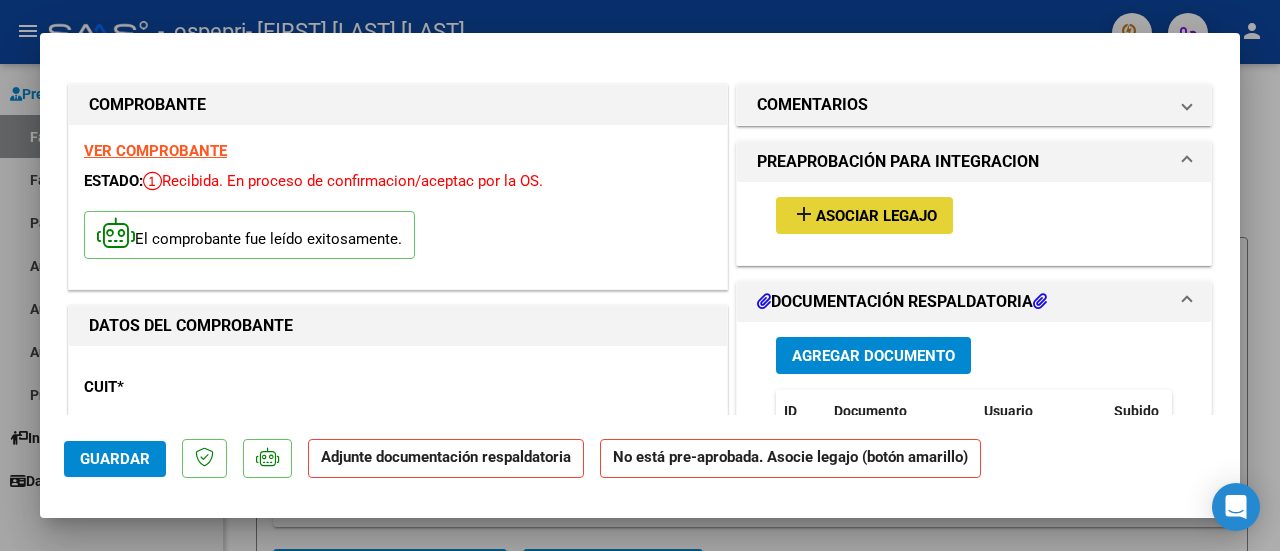 click on "Asociar Legajo" at bounding box center (876, 216) 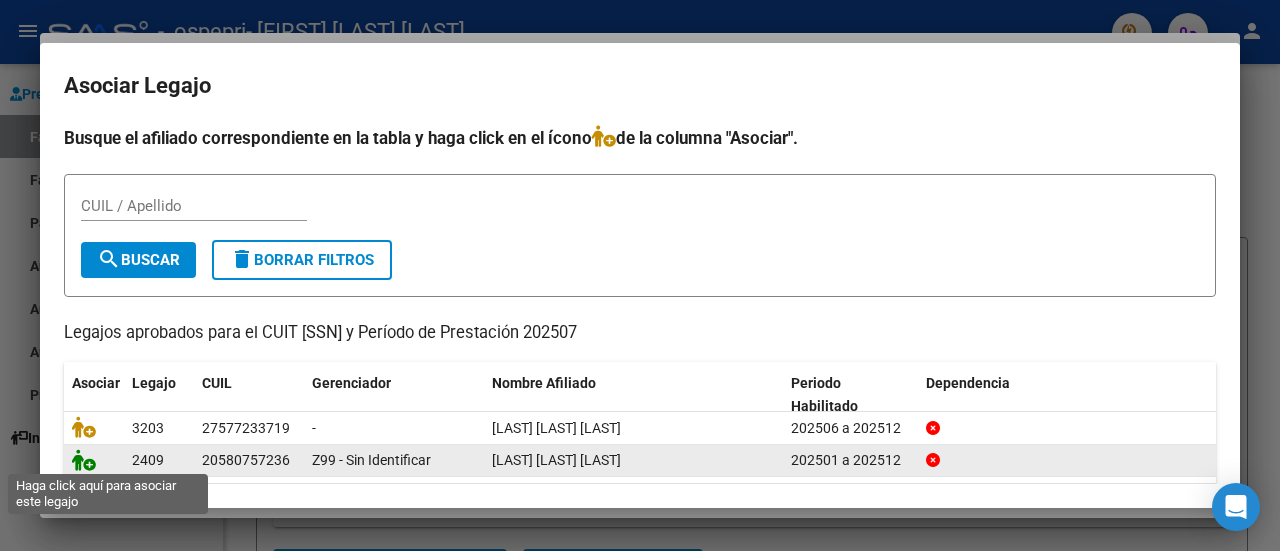 click 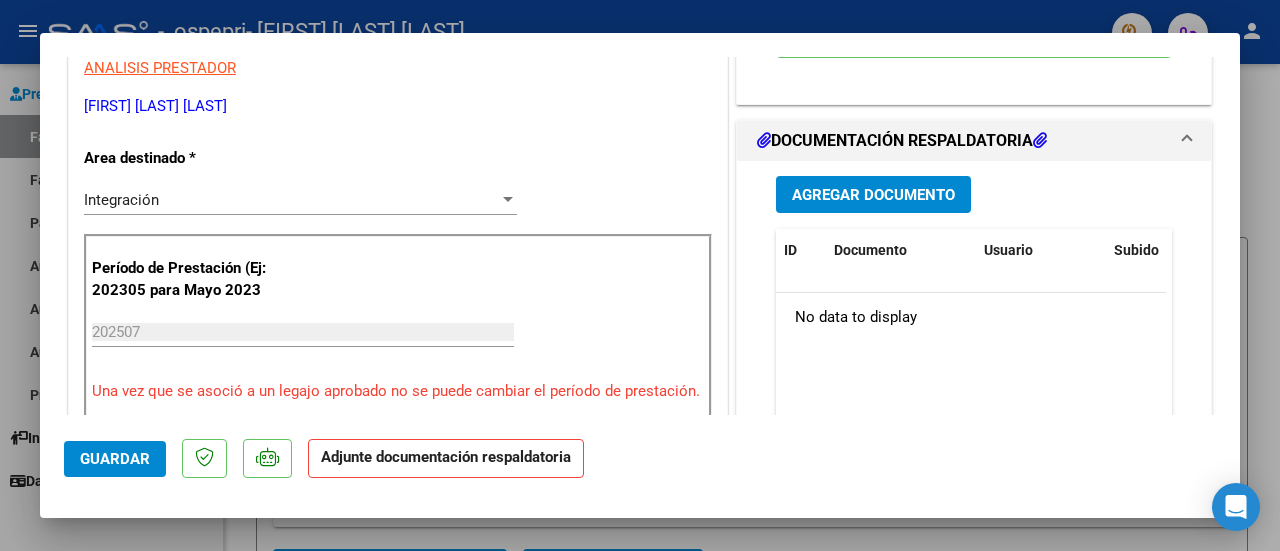 scroll, scrollTop: 428, scrollLeft: 0, axis: vertical 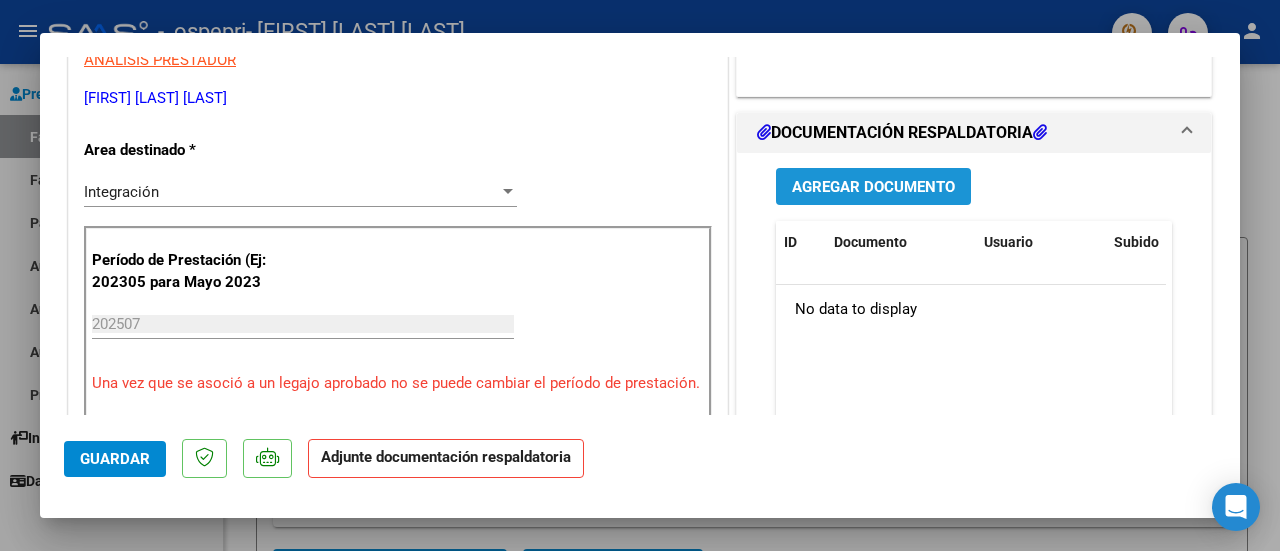 click on "Agregar Documento" at bounding box center [873, 187] 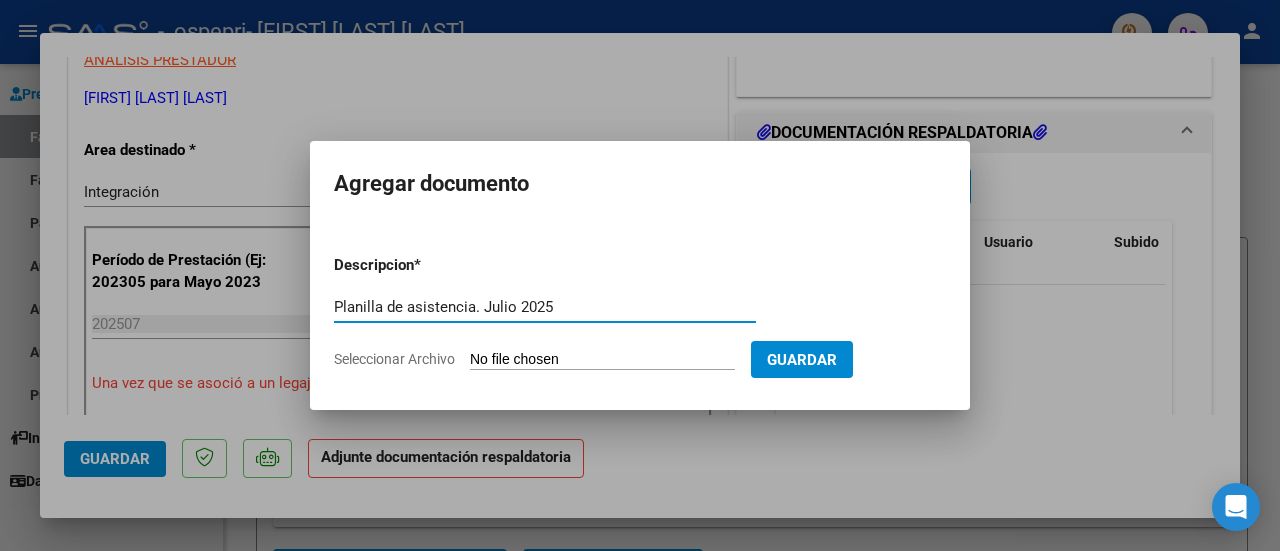 type on "Planilla de asistencia. Julio 2025" 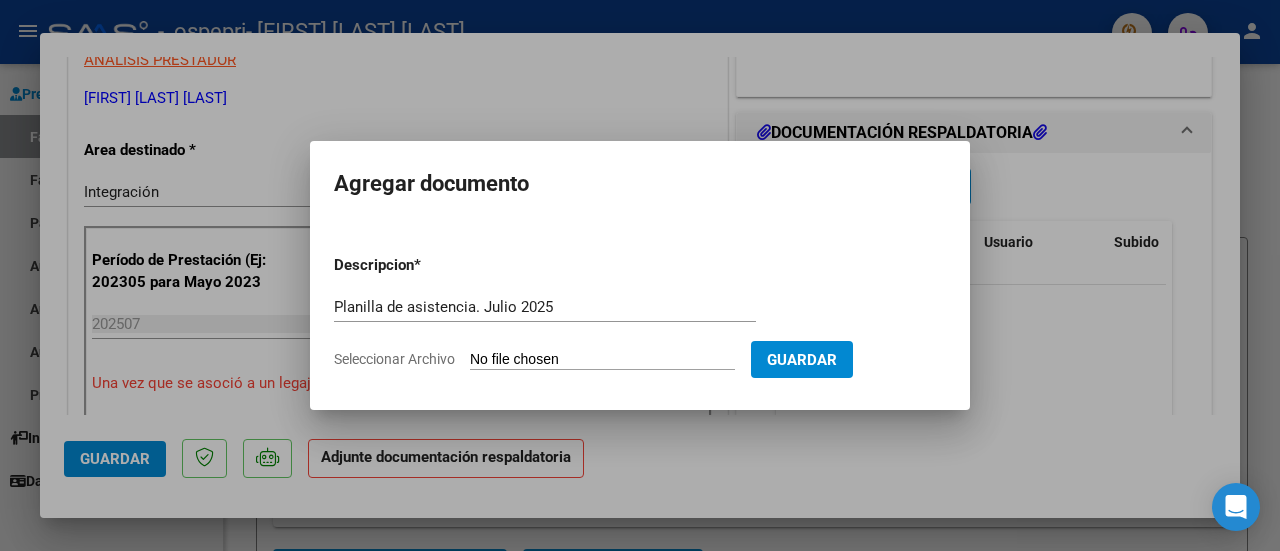 type on "C:\fakepath\Planilla [LAST] [LAST]. Julio 2025.pdf" 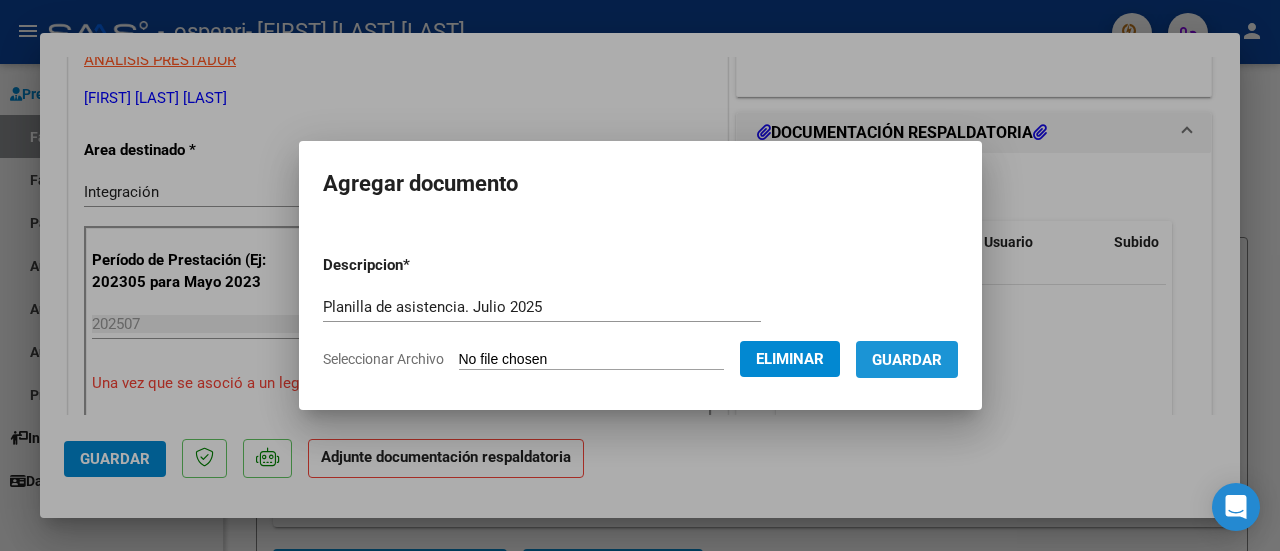 click on "Guardar" at bounding box center [907, 360] 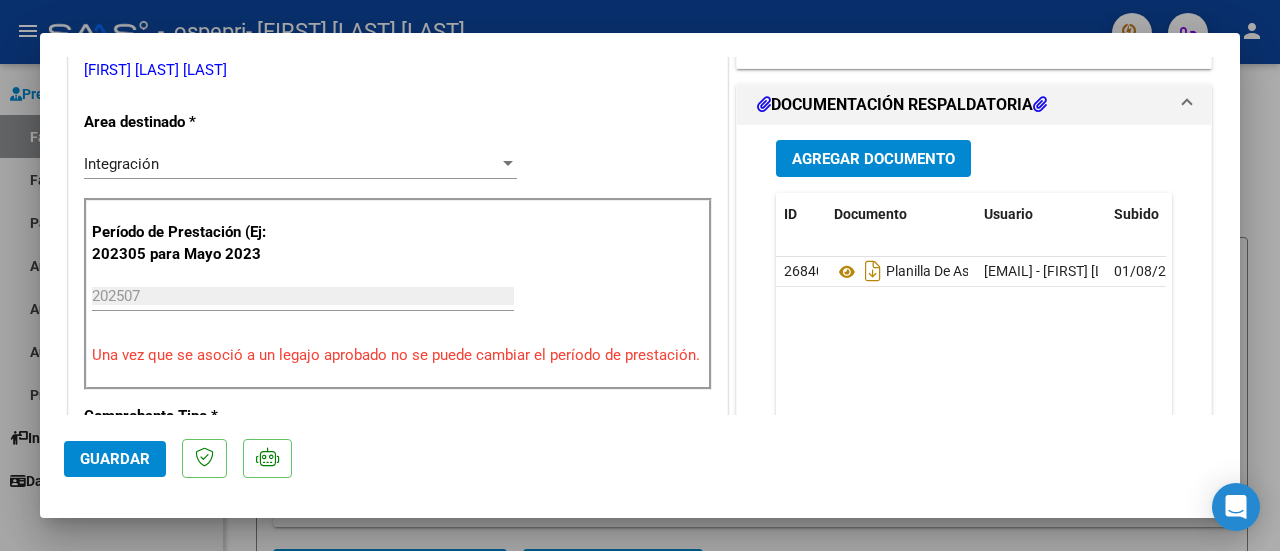 scroll, scrollTop: 459, scrollLeft: 0, axis: vertical 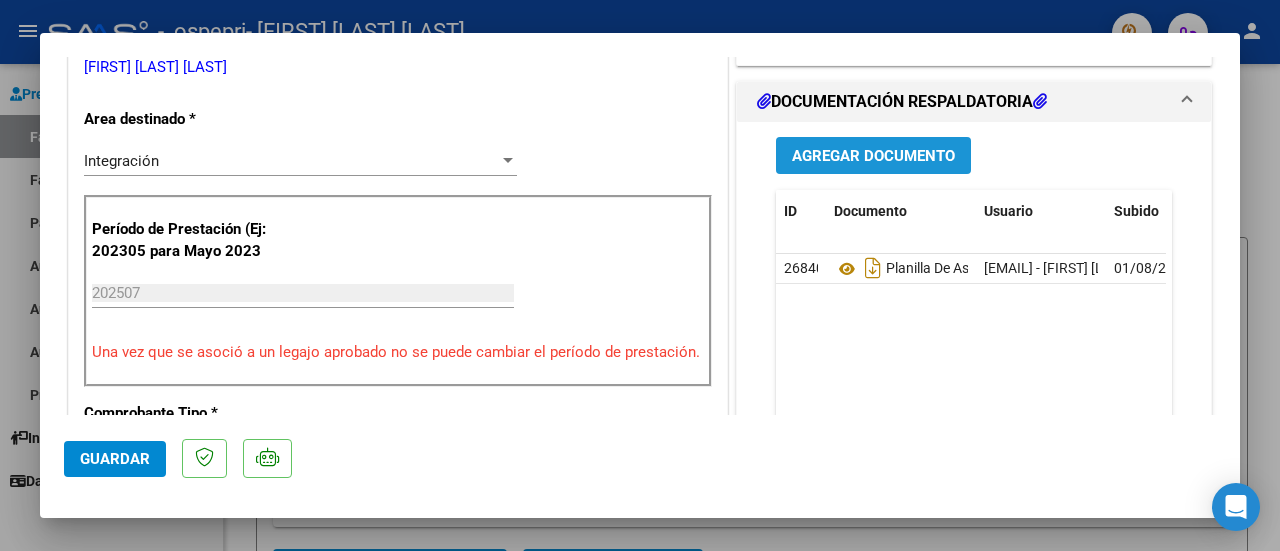 click on "Agregar Documento" at bounding box center [873, 156] 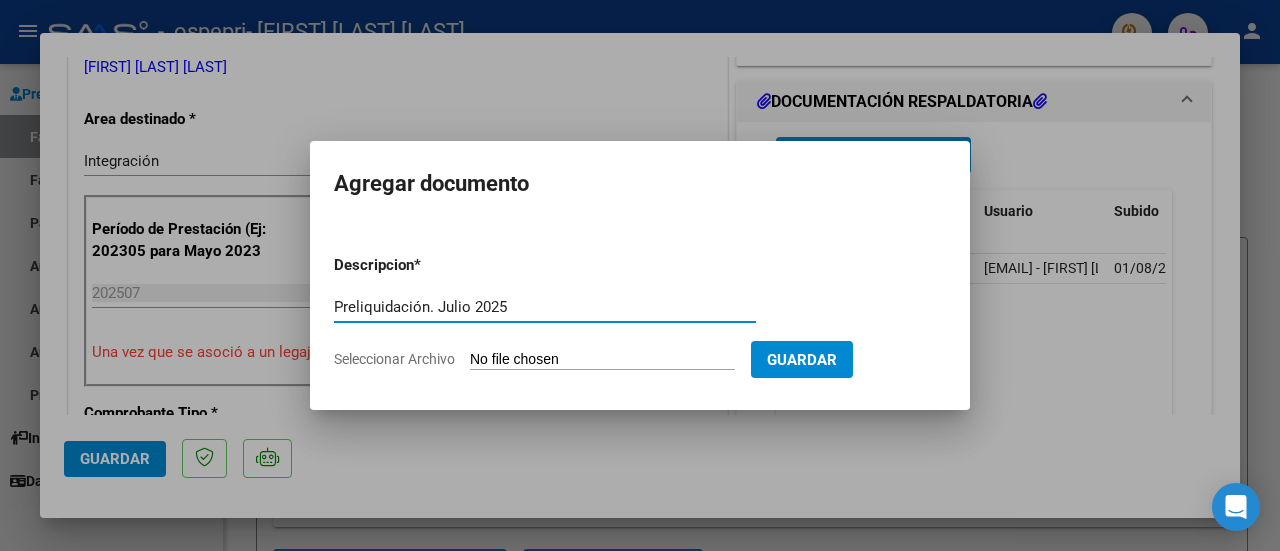 type on "Preliquidación. Julio 2025" 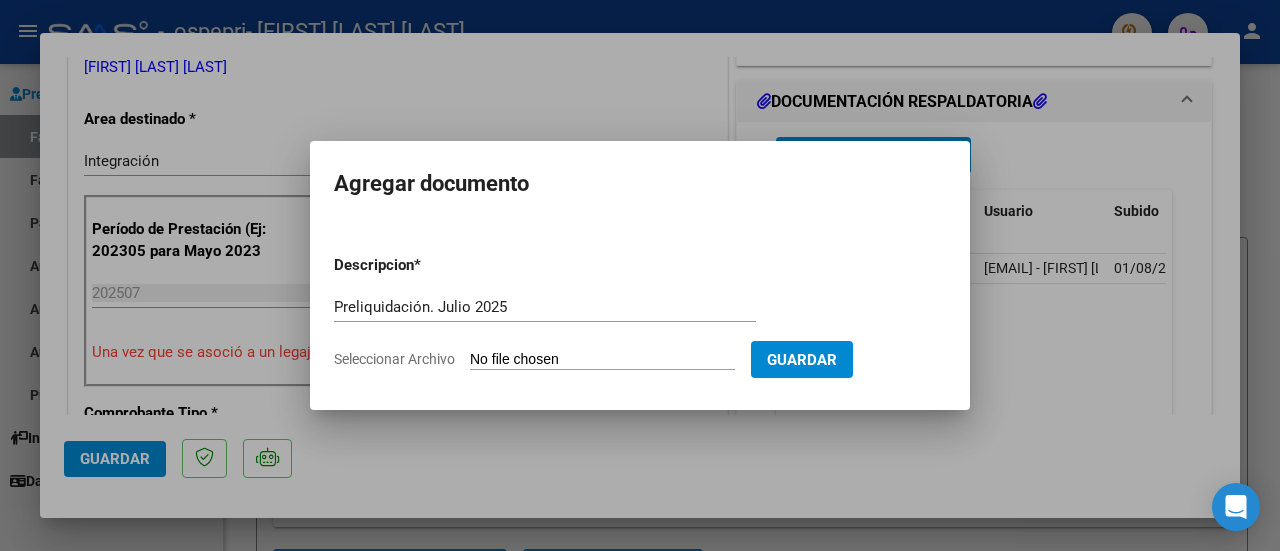 type on "C:\fakepath\Preliquidación. Julio 2025.pdf" 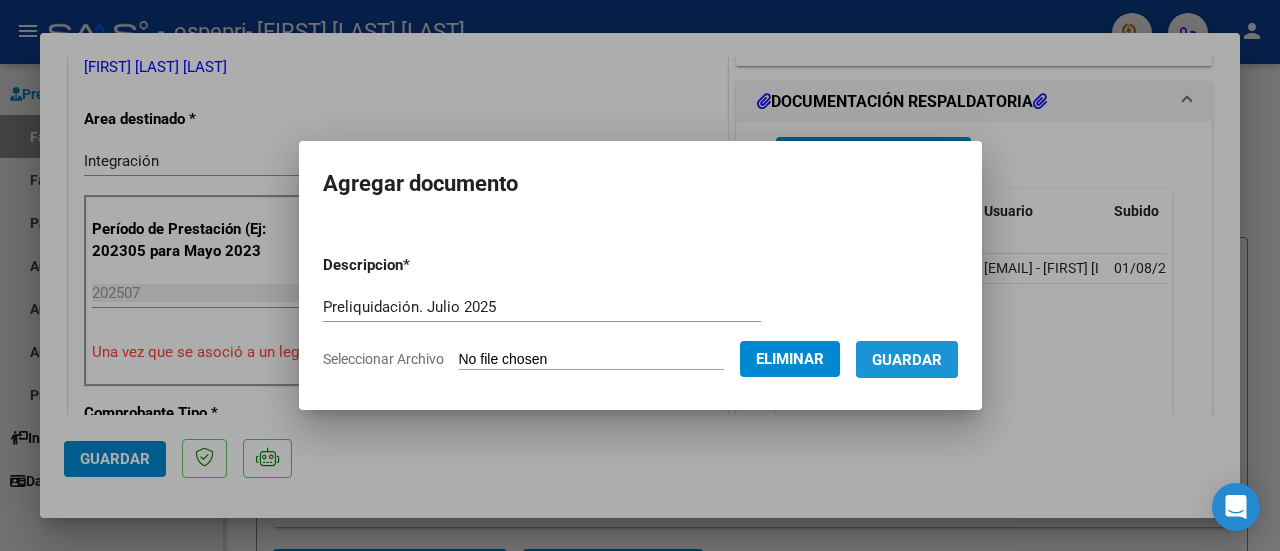 click on "Guardar" at bounding box center [907, 360] 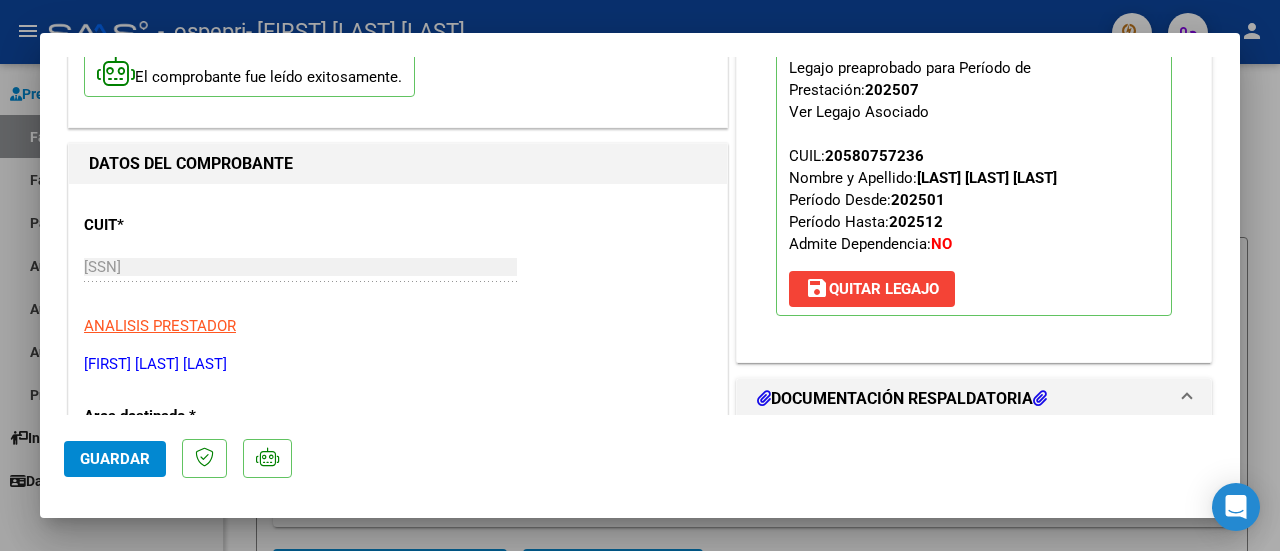 scroll, scrollTop: 181, scrollLeft: 0, axis: vertical 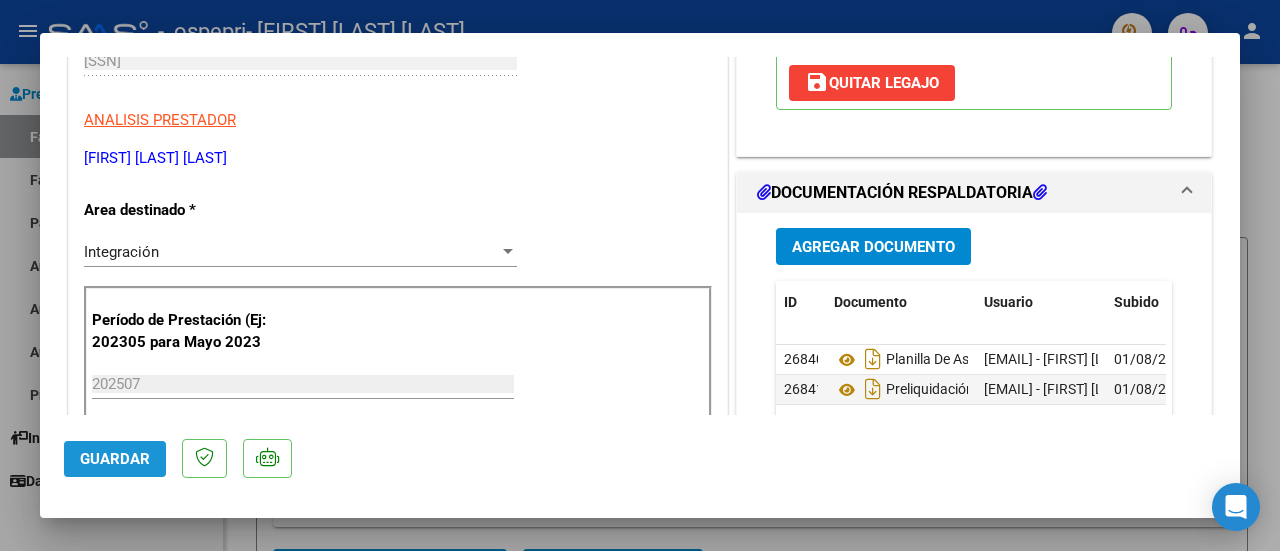 click on "Guardar" 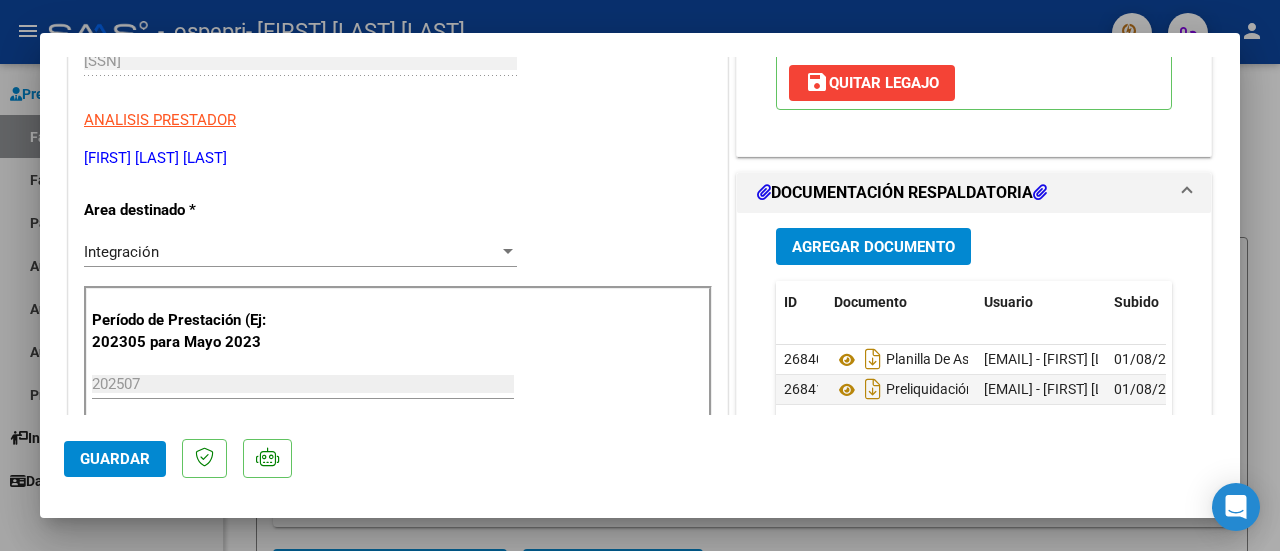 click at bounding box center (640, 275) 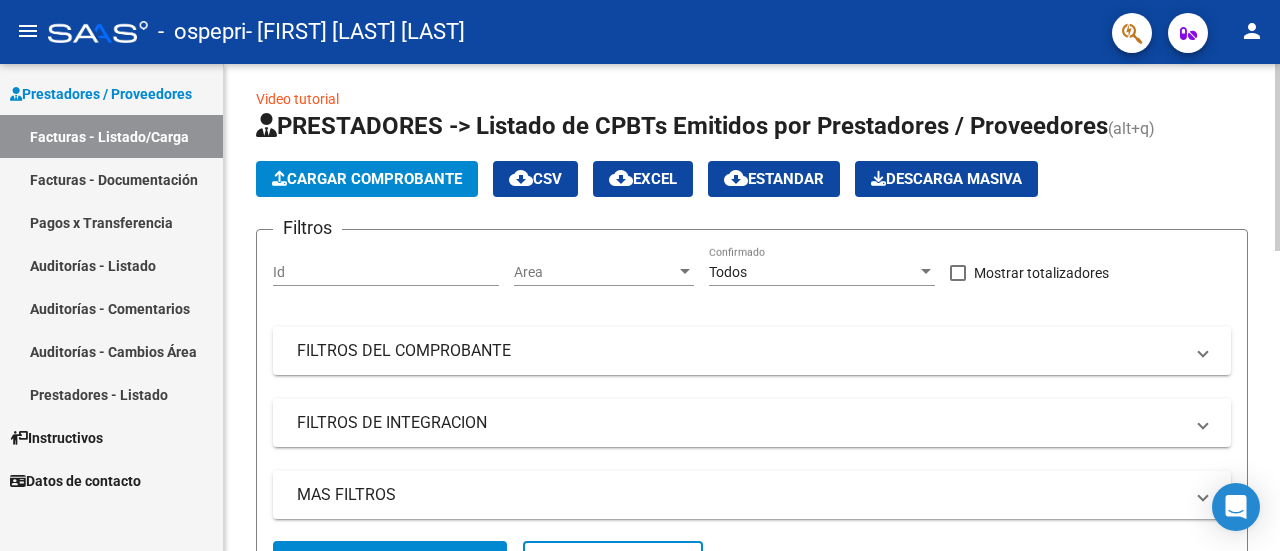 scroll, scrollTop: 0, scrollLeft: 0, axis: both 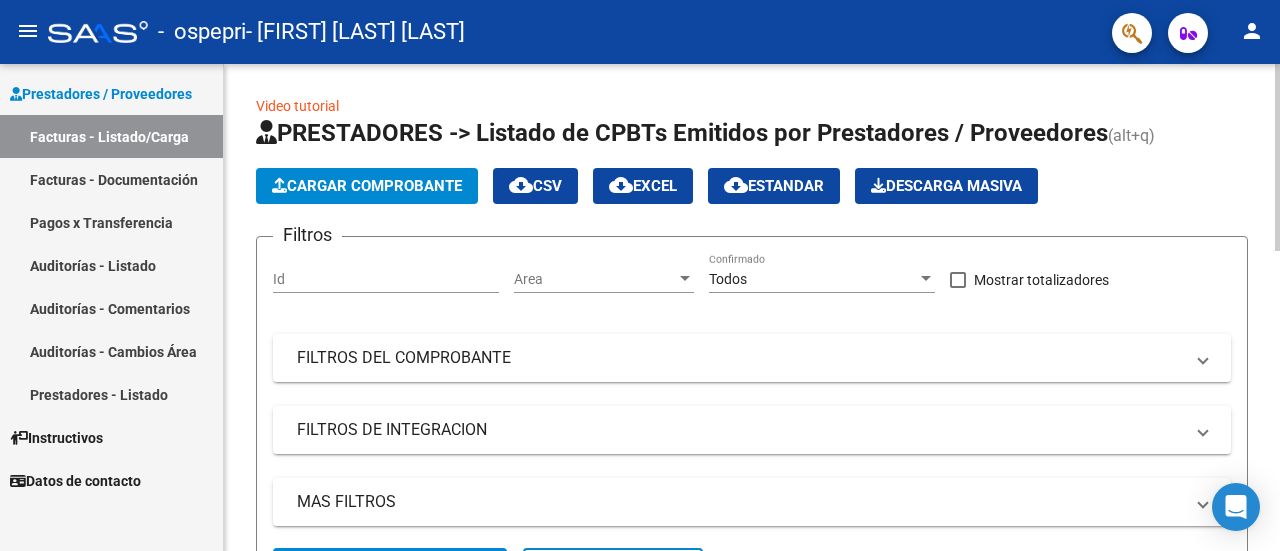 click 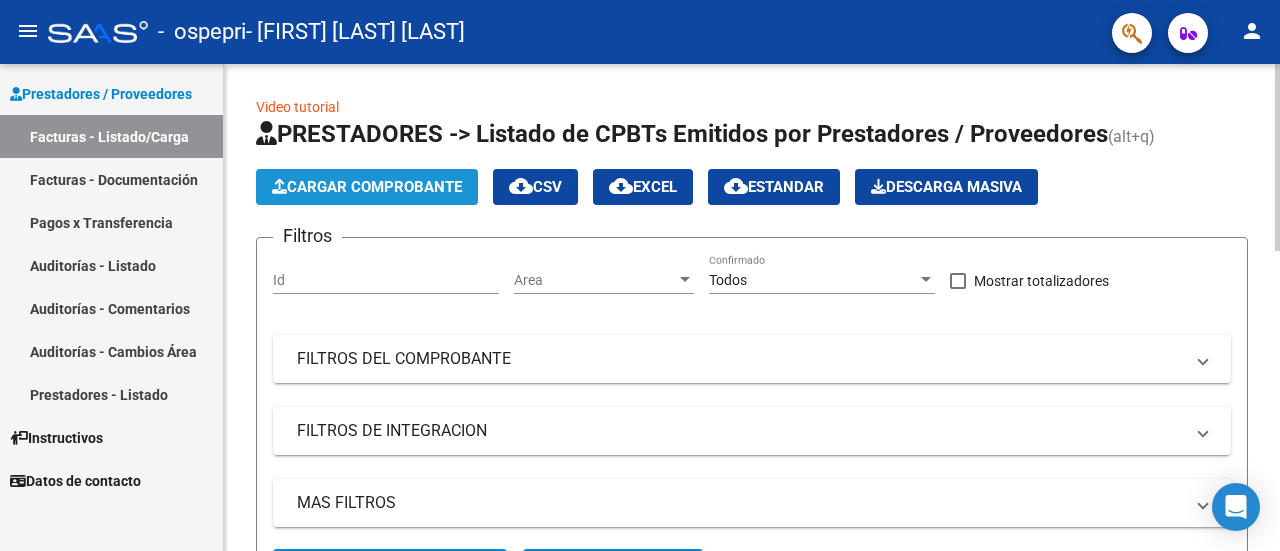 click on "Cargar Comprobante" 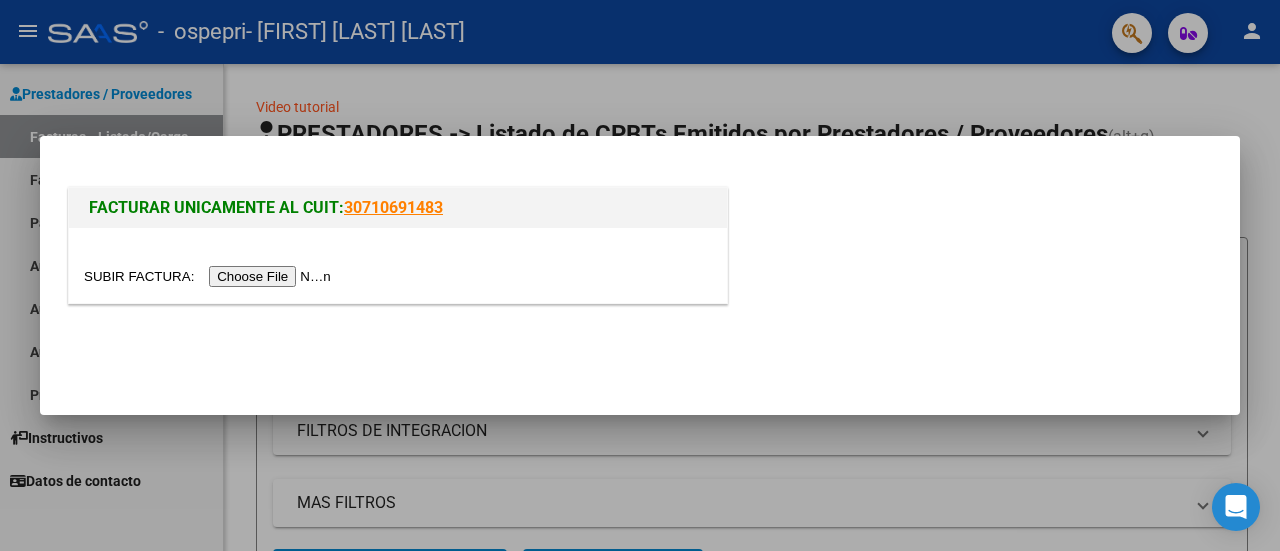 click at bounding box center [210, 276] 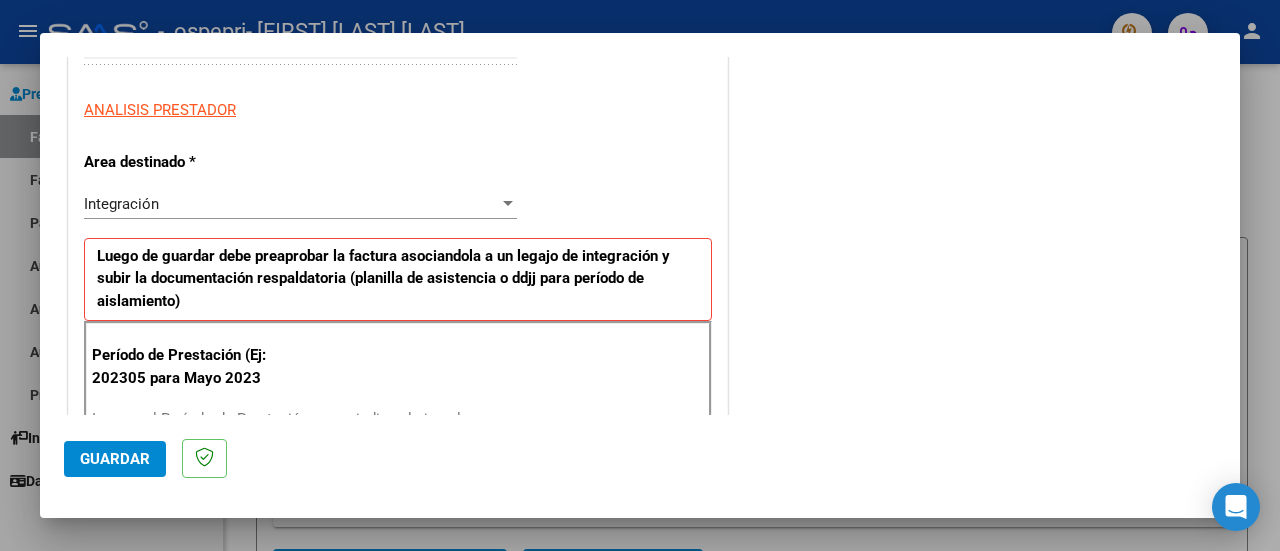 scroll, scrollTop: 347, scrollLeft: 0, axis: vertical 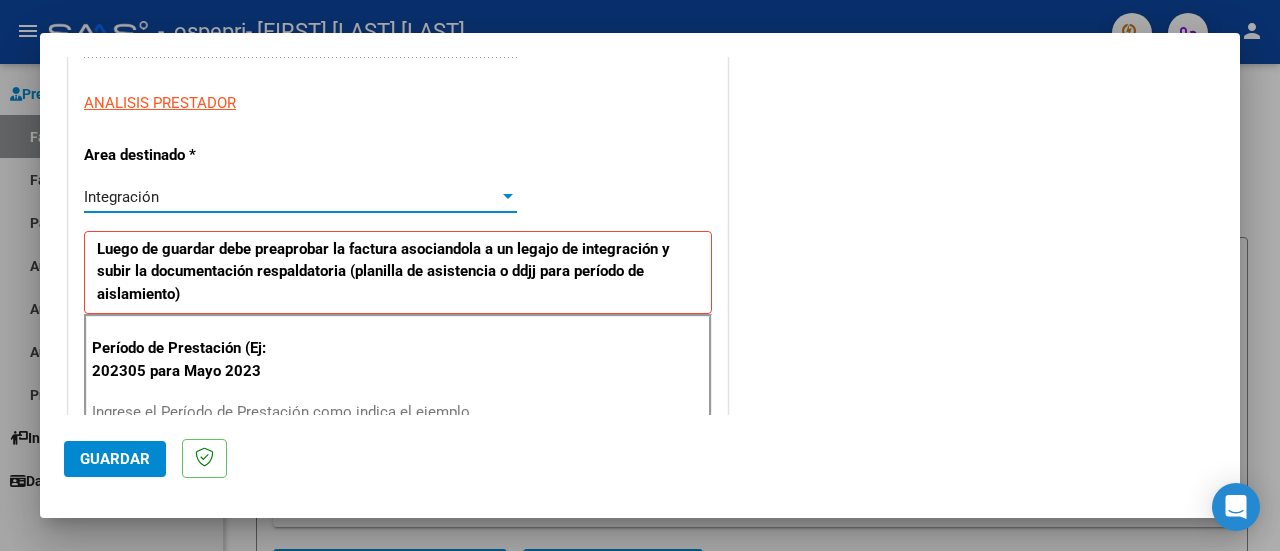 click on "Integración" at bounding box center [291, 197] 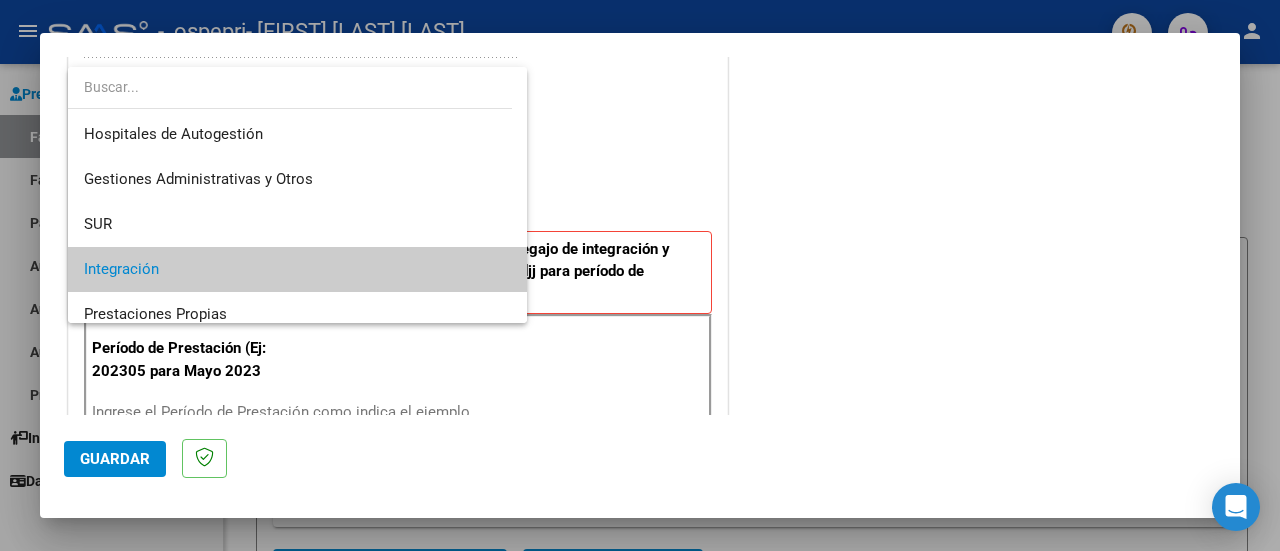 scroll, scrollTop: 74, scrollLeft: 0, axis: vertical 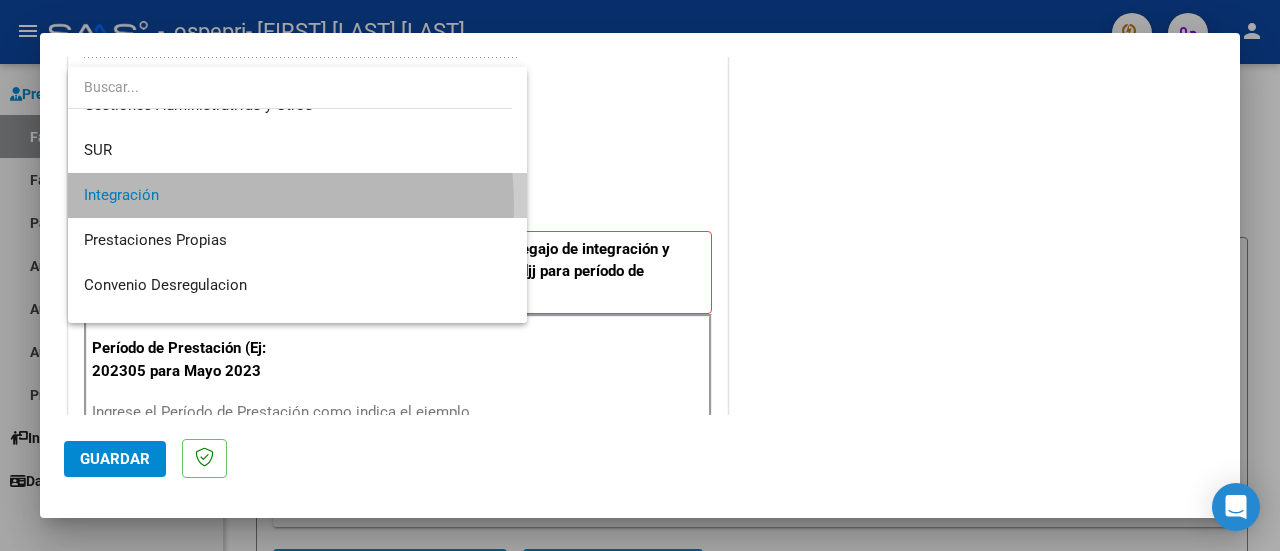 click on "Integración" at bounding box center [298, 195] 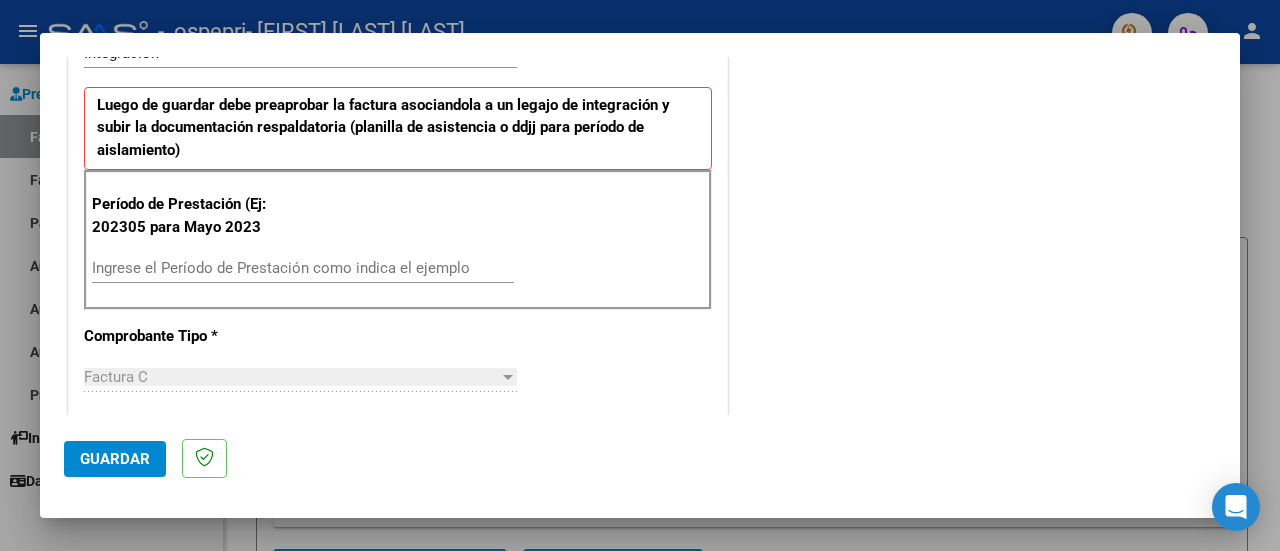 scroll, scrollTop: 494, scrollLeft: 0, axis: vertical 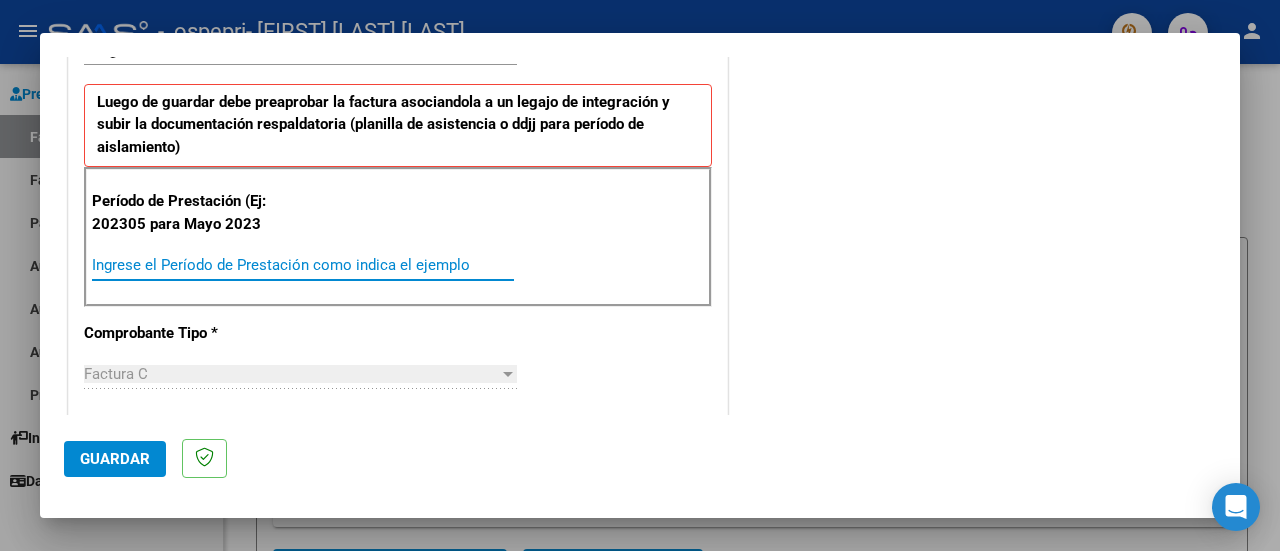 click on "Ingrese el Período de Prestación como indica el ejemplo" at bounding box center [303, 265] 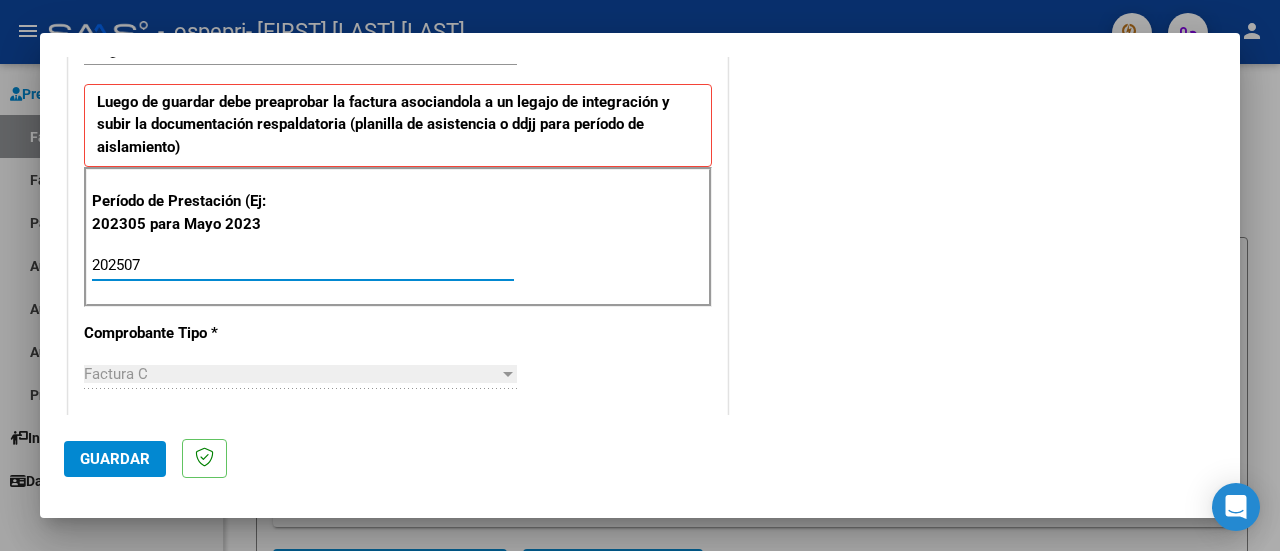 type on "202507" 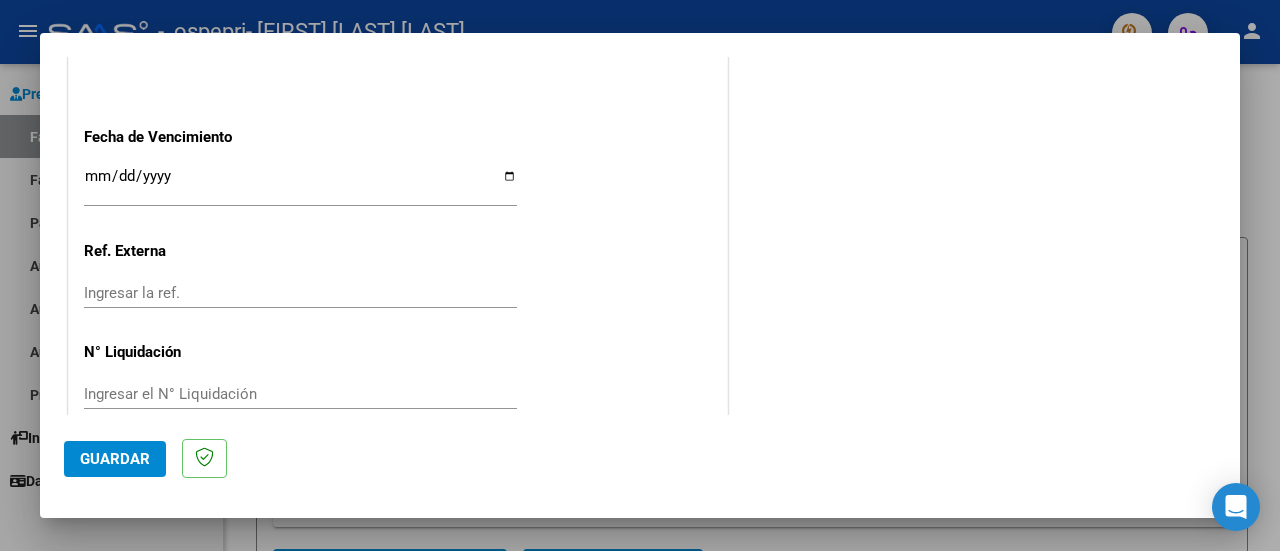 scroll, scrollTop: 1404, scrollLeft: 0, axis: vertical 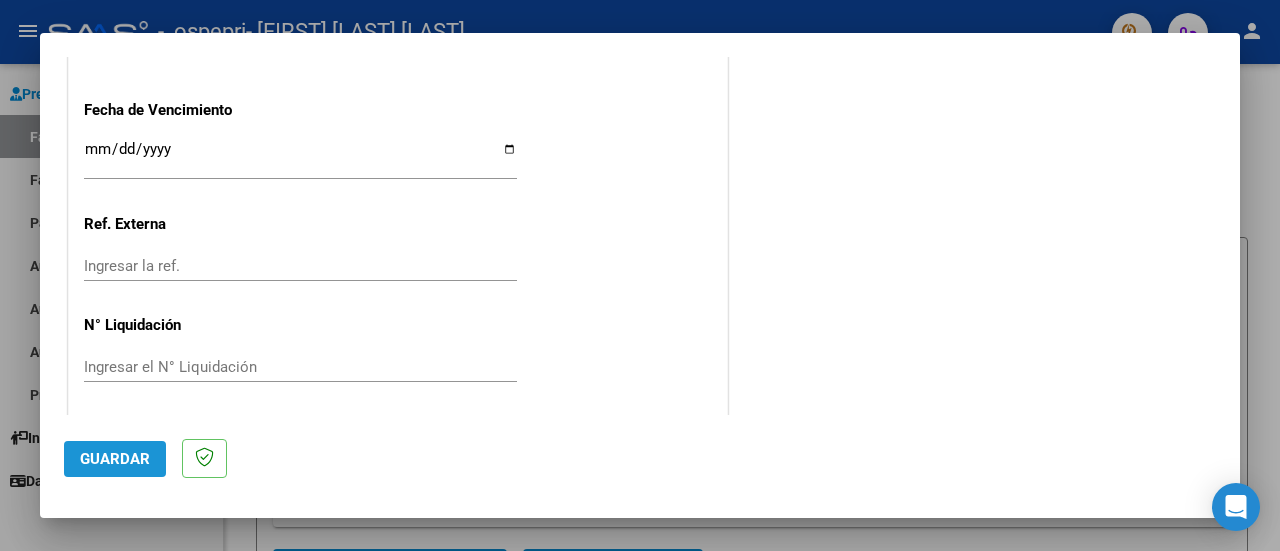 click on "Guardar" 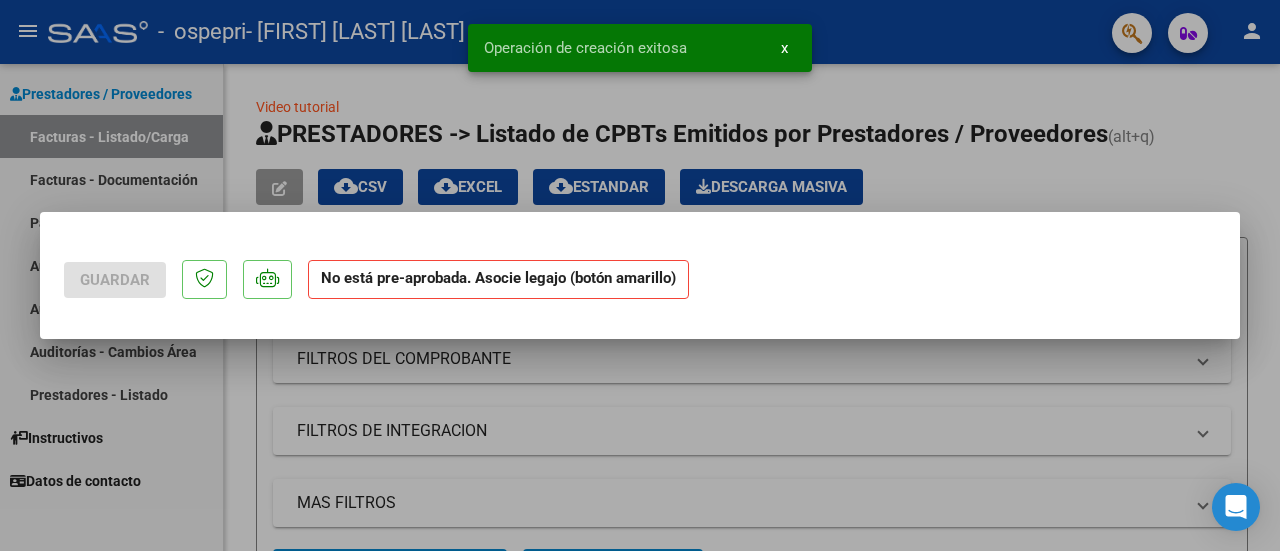 scroll, scrollTop: 0, scrollLeft: 0, axis: both 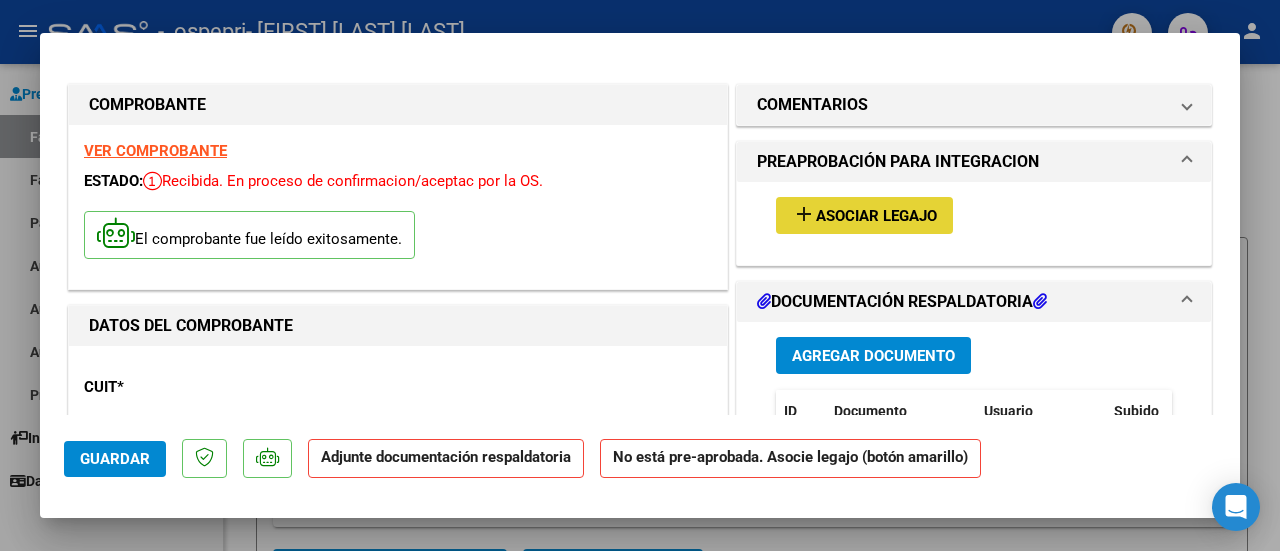 click on "Asociar Legajo" at bounding box center (876, 216) 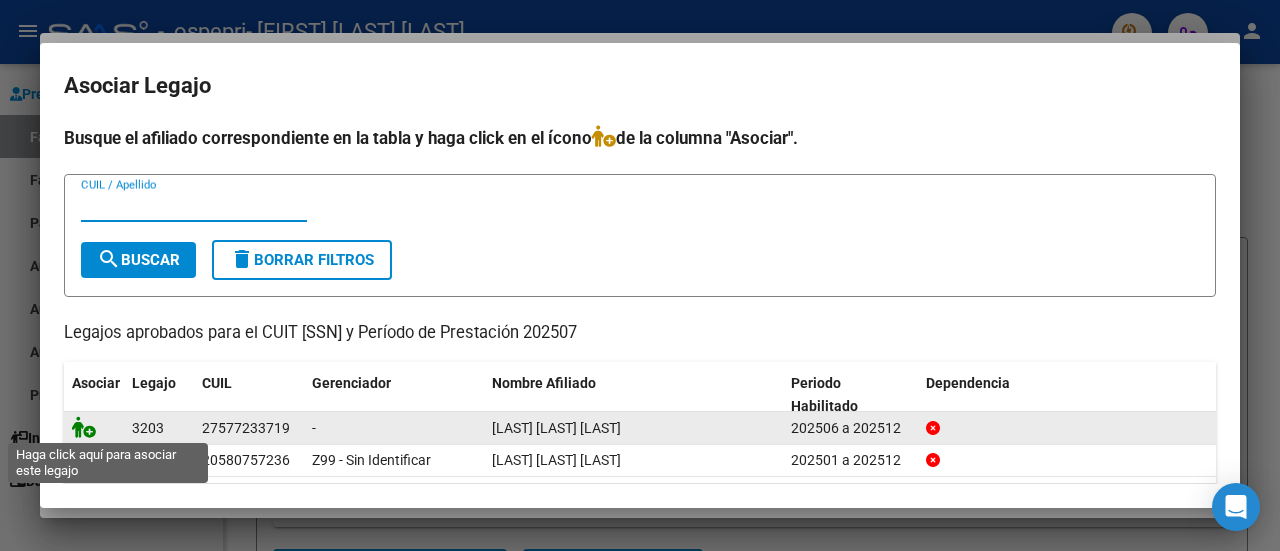 click 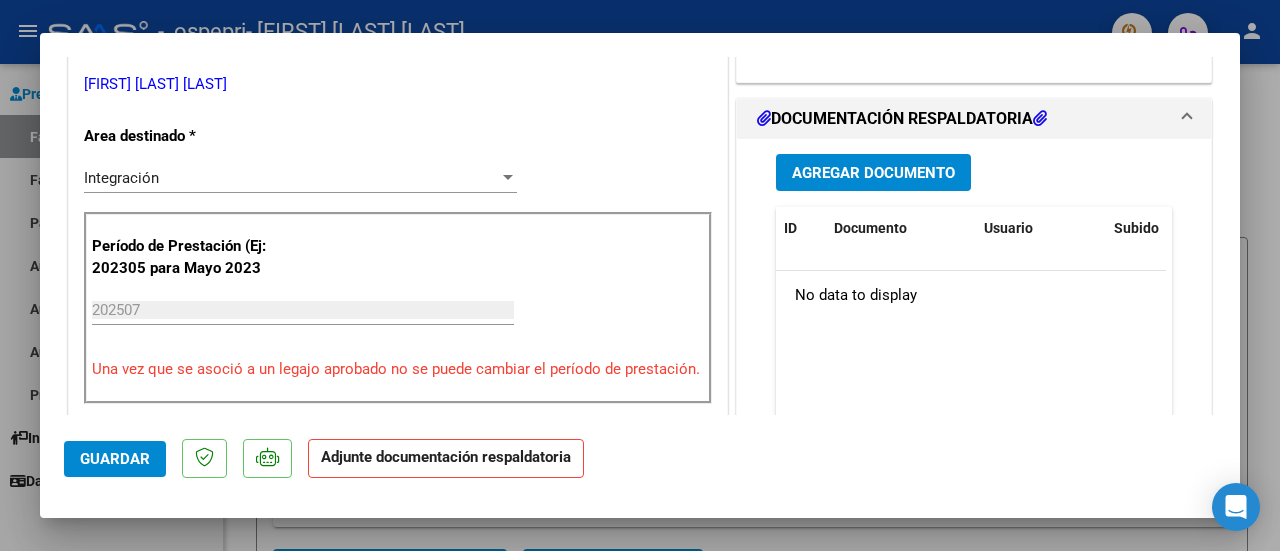 scroll, scrollTop: 446, scrollLeft: 0, axis: vertical 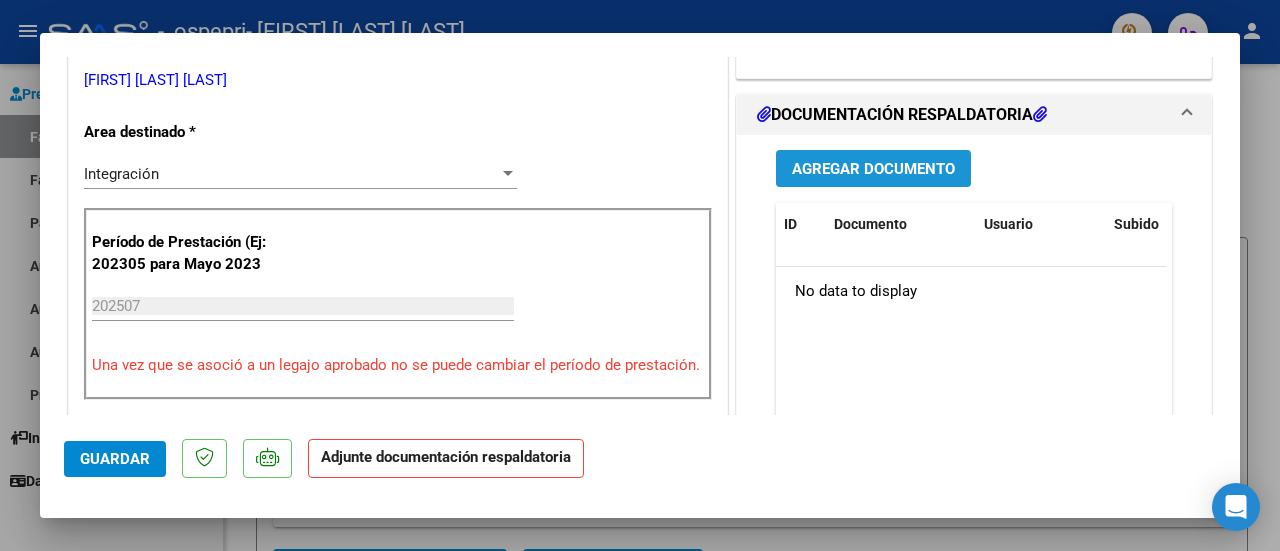 click on "Agregar Documento" at bounding box center (873, 169) 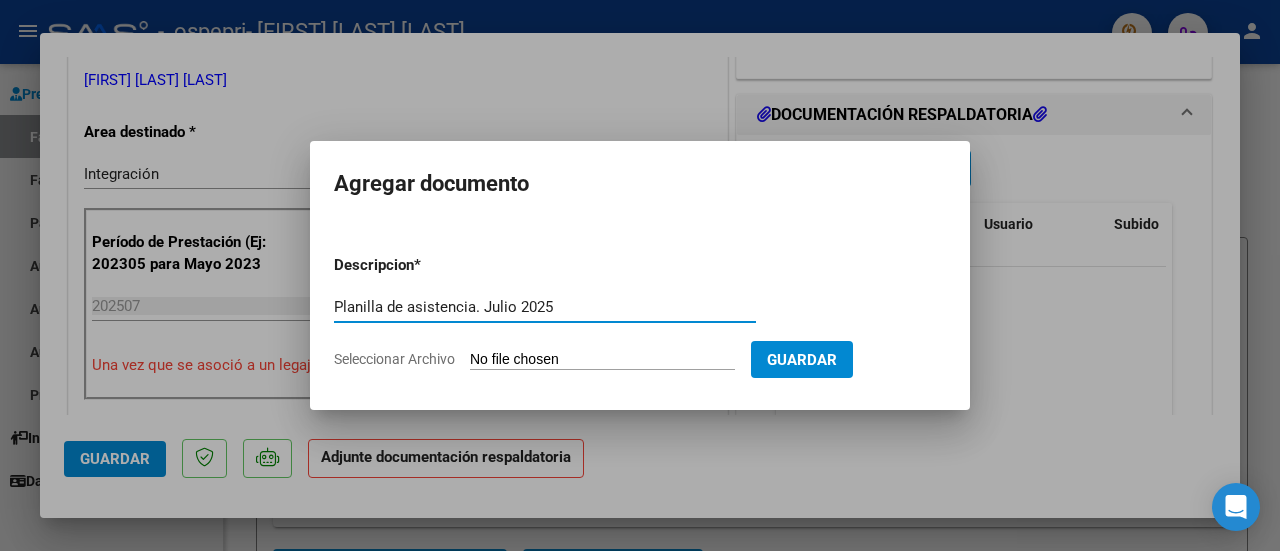 type on "Planilla de asistencia. Julio 2025" 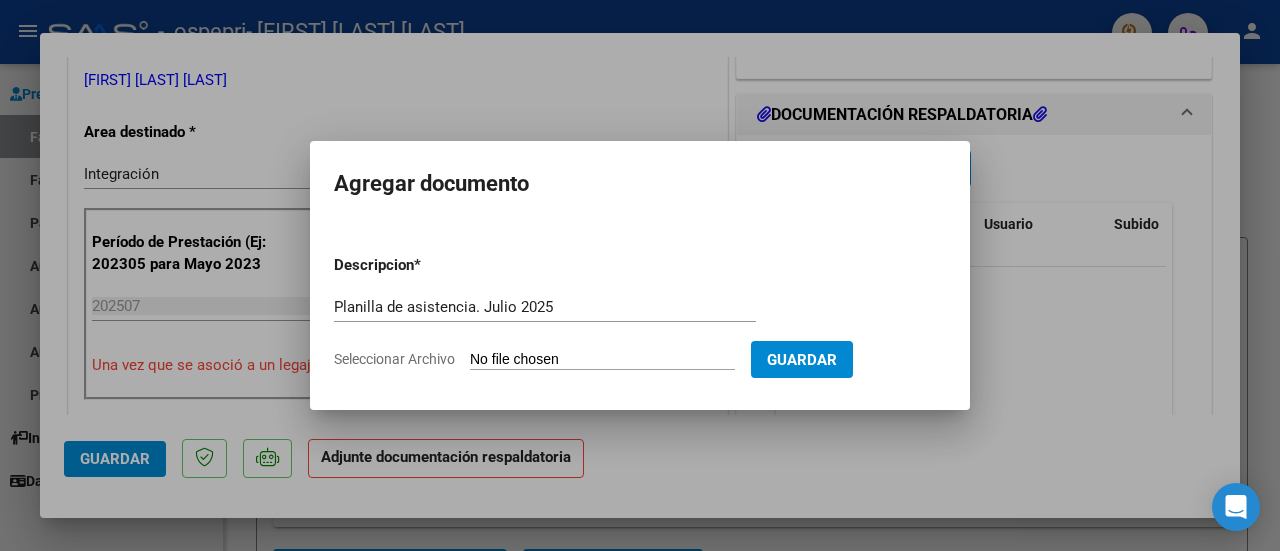 type on "C:\fakepath\Planilla Kette Guillermina. Julio 2025.pdf" 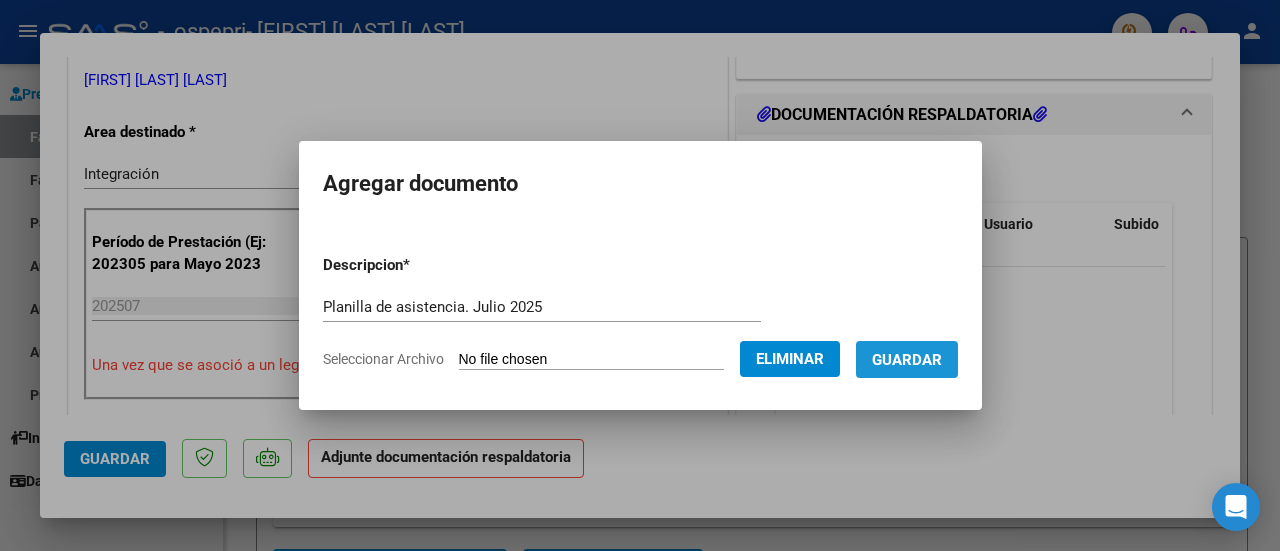click on "Guardar" at bounding box center [907, 360] 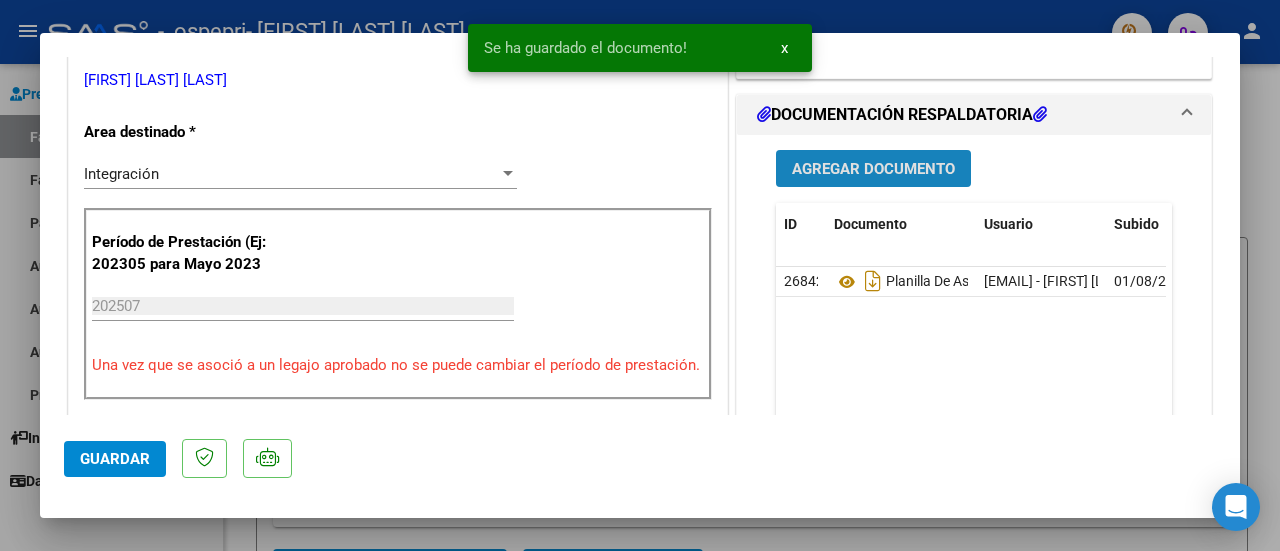 click on "Agregar Documento" at bounding box center (873, 169) 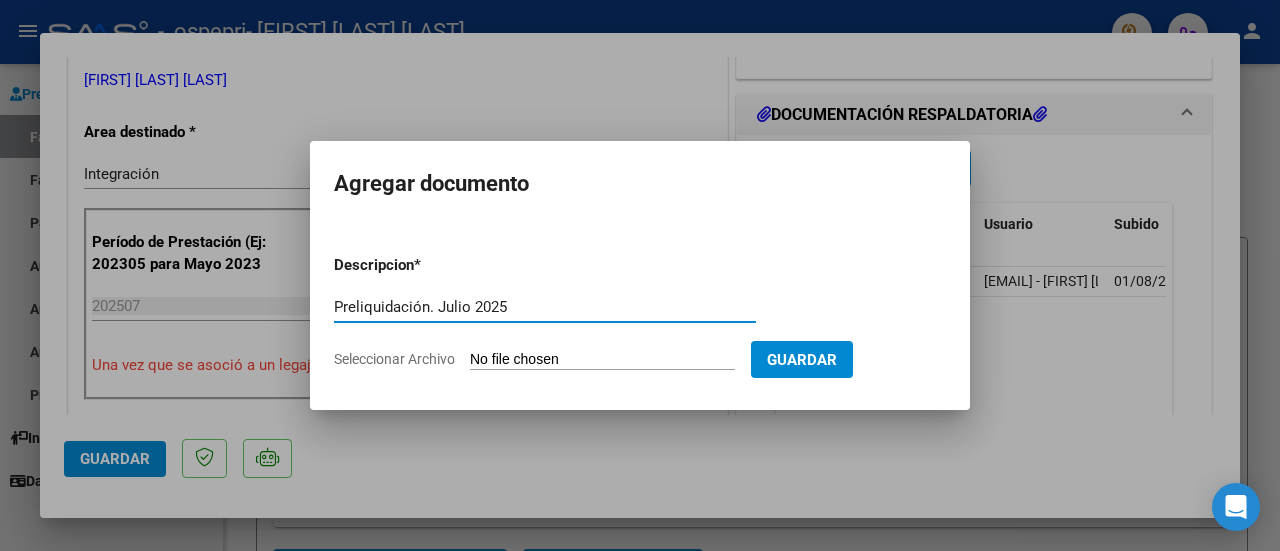 type on "Preliquidación. Julio 2025" 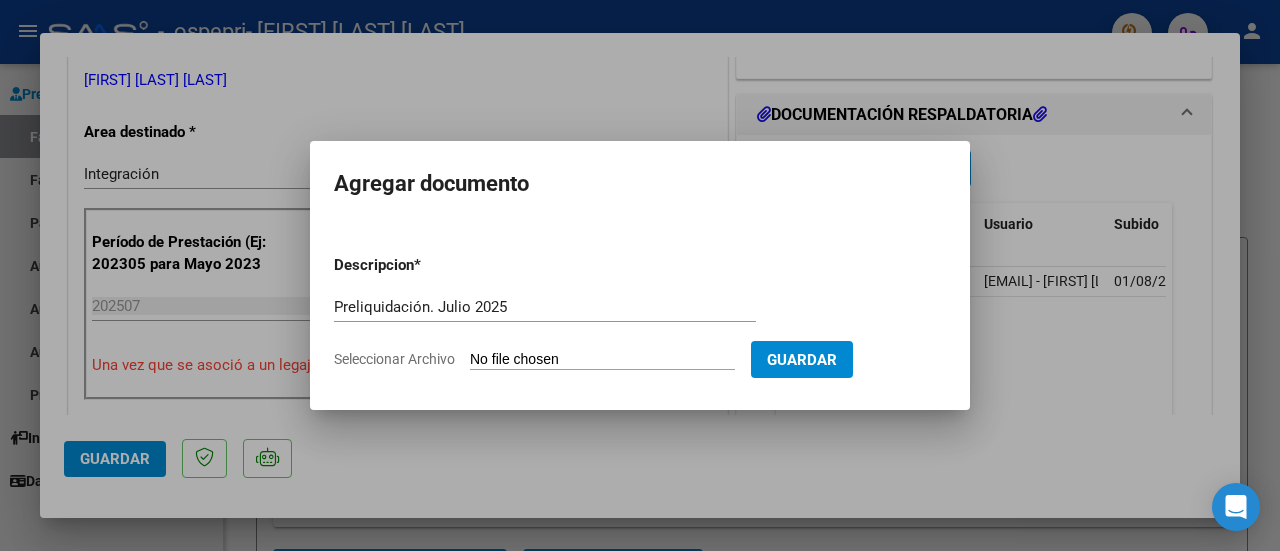 click on "Seleccionar Archivo" at bounding box center (602, 360) 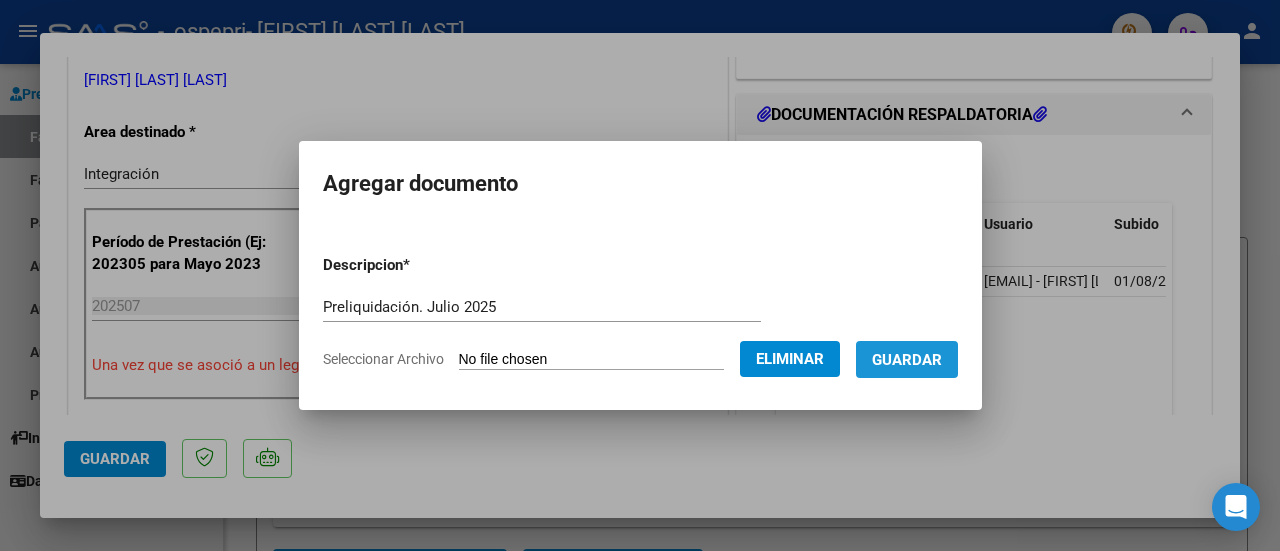 click on "Guardar" at bounding box center (907, 360) 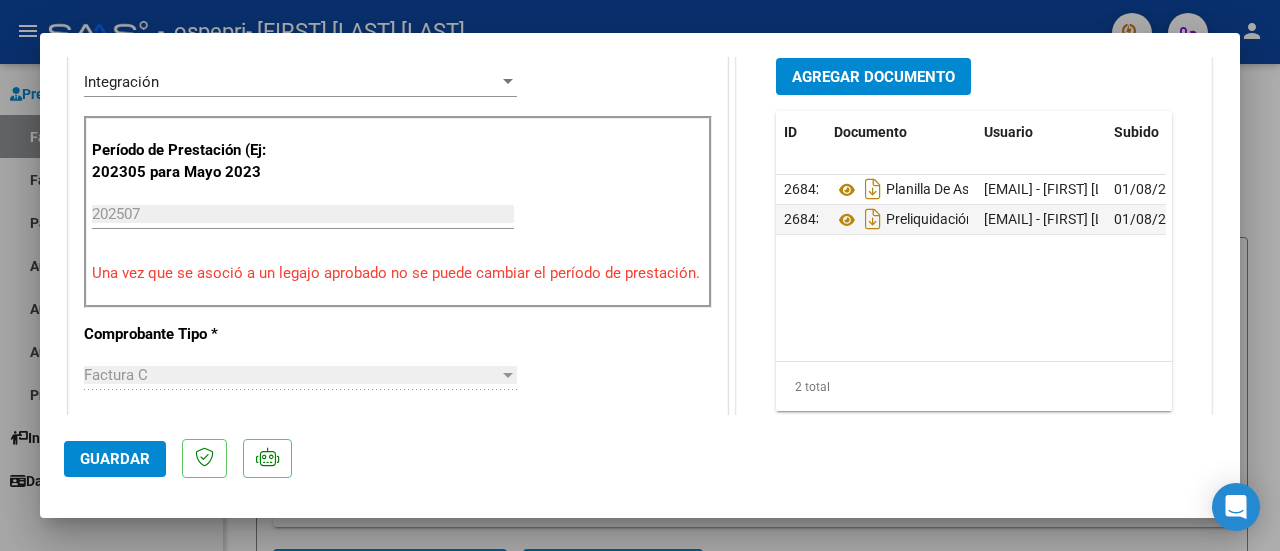 scroll, scrollTop: 549, scrollLeft: 0, axis: vertical 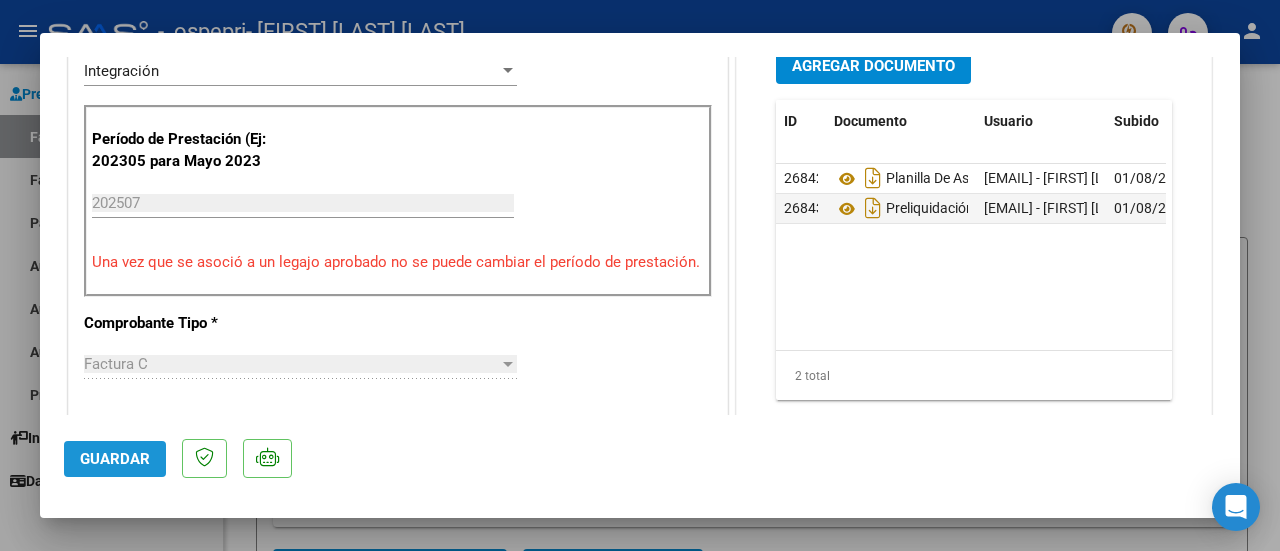 click on "Guardar" 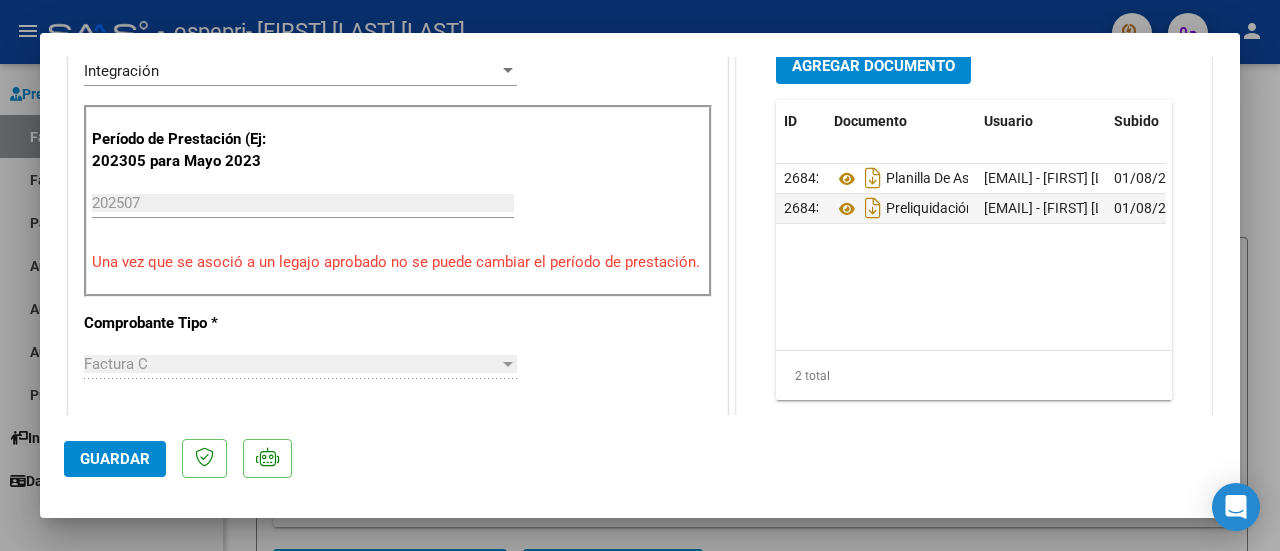 click at bounding box center (640, 275) 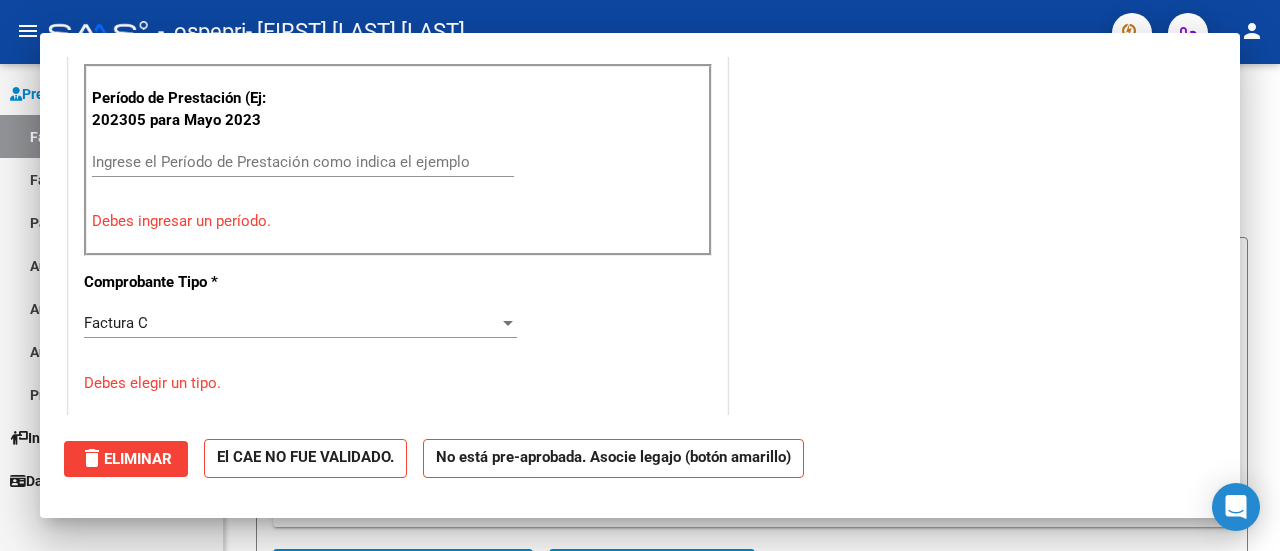 scroll, scrollTop: 0, scrollLeft: 0, axis: both 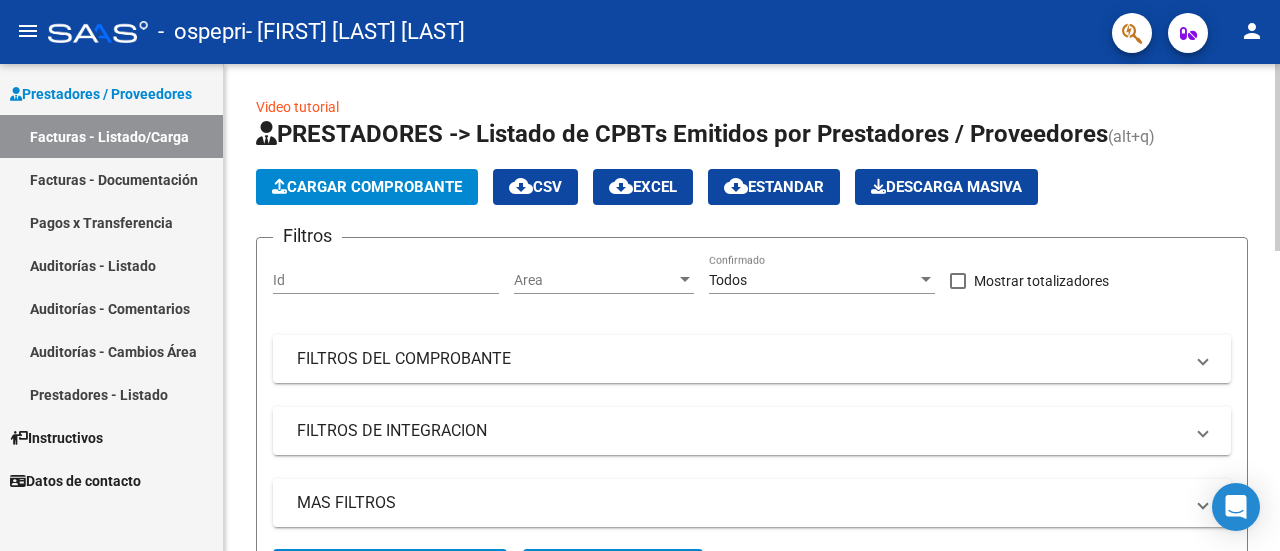 click 